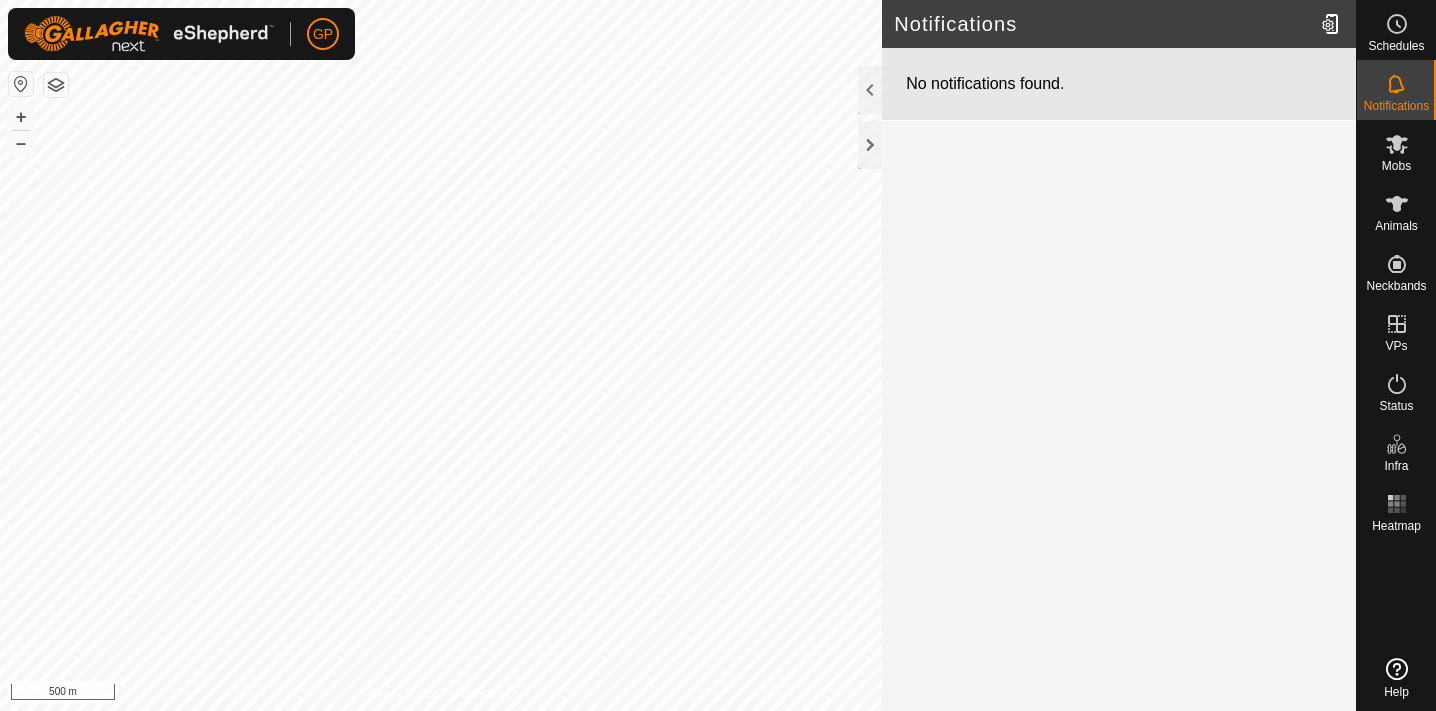 scroll, scrollTop: 0, scrollLeft: 0, axis: both 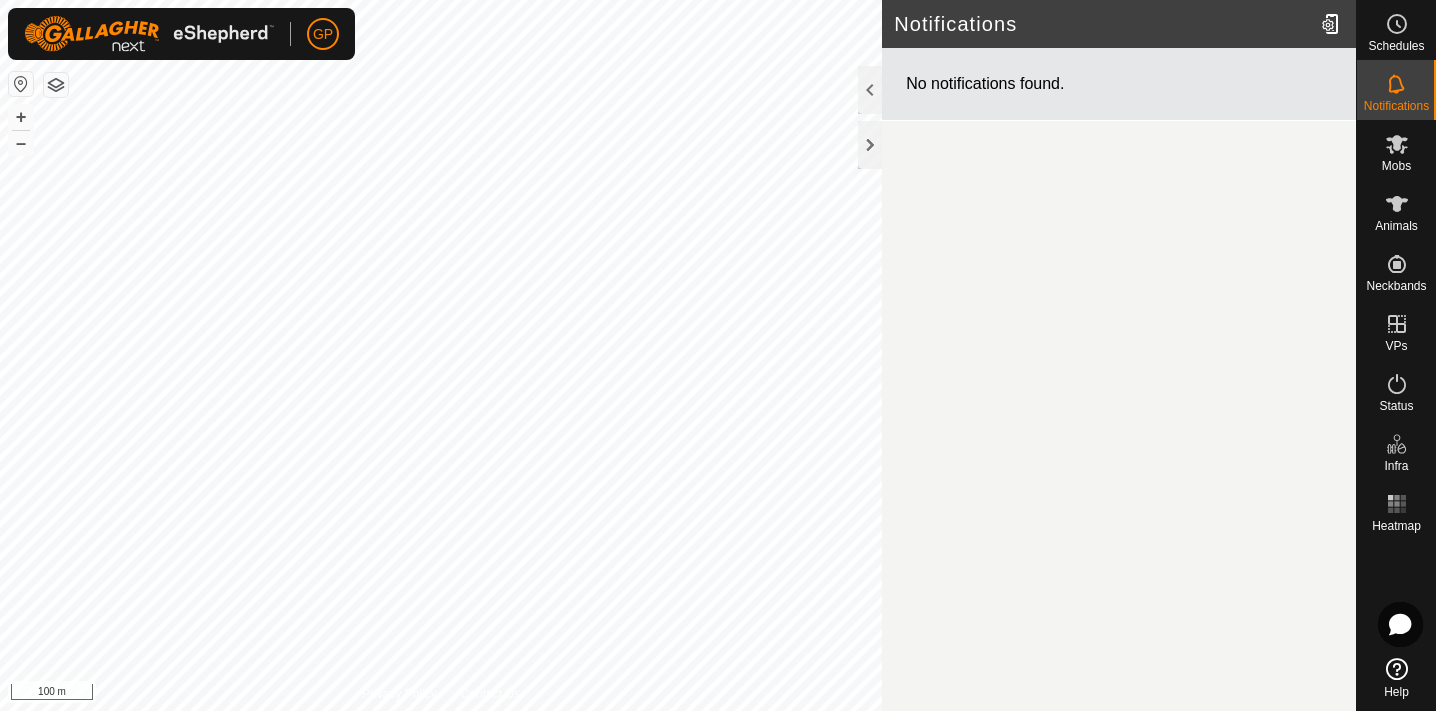 click on "GP Schedules Notifications Mobs Animals Neckbands VPs Status Infra Heatmap Help Notifications  No notifications found.  Privacy Policy Contact Us + – ⇧ i 100 m" at bounding box center [718, 355] 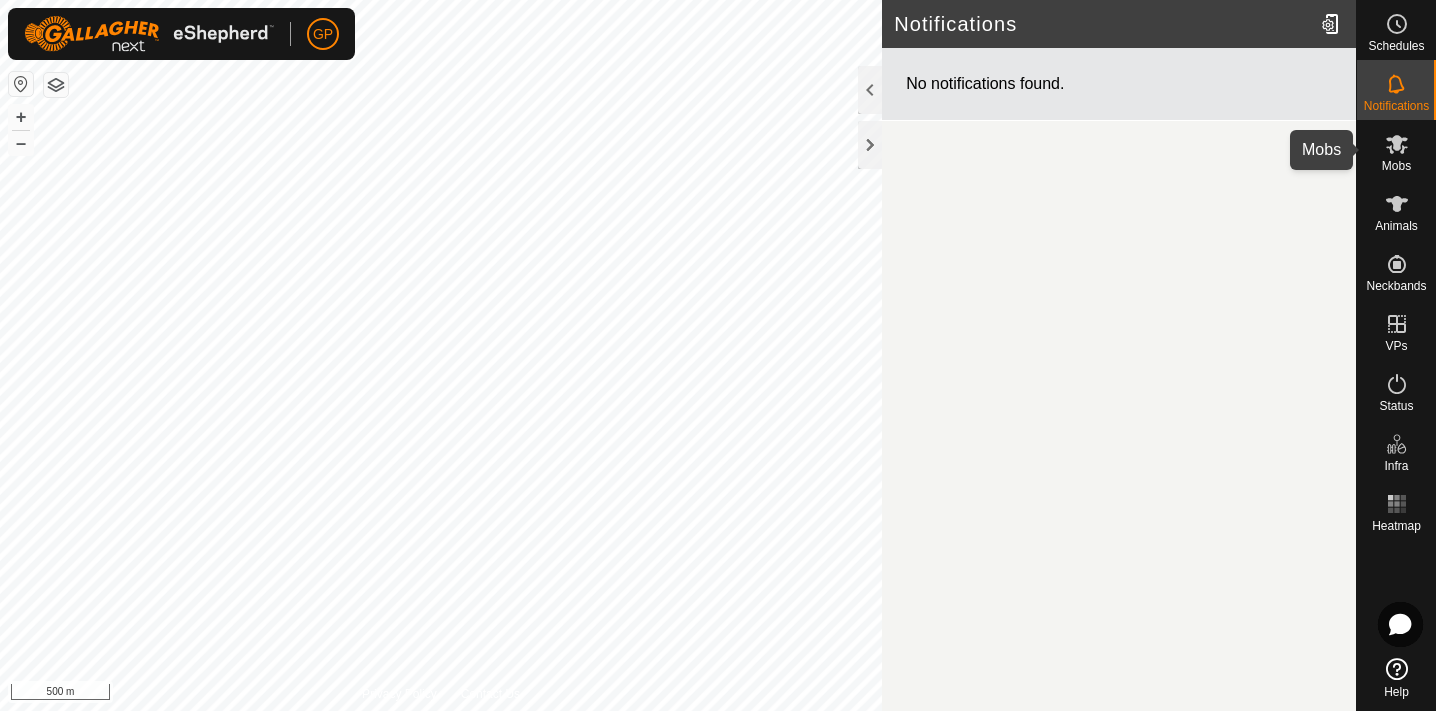 click at bounding box center [1397, 144] 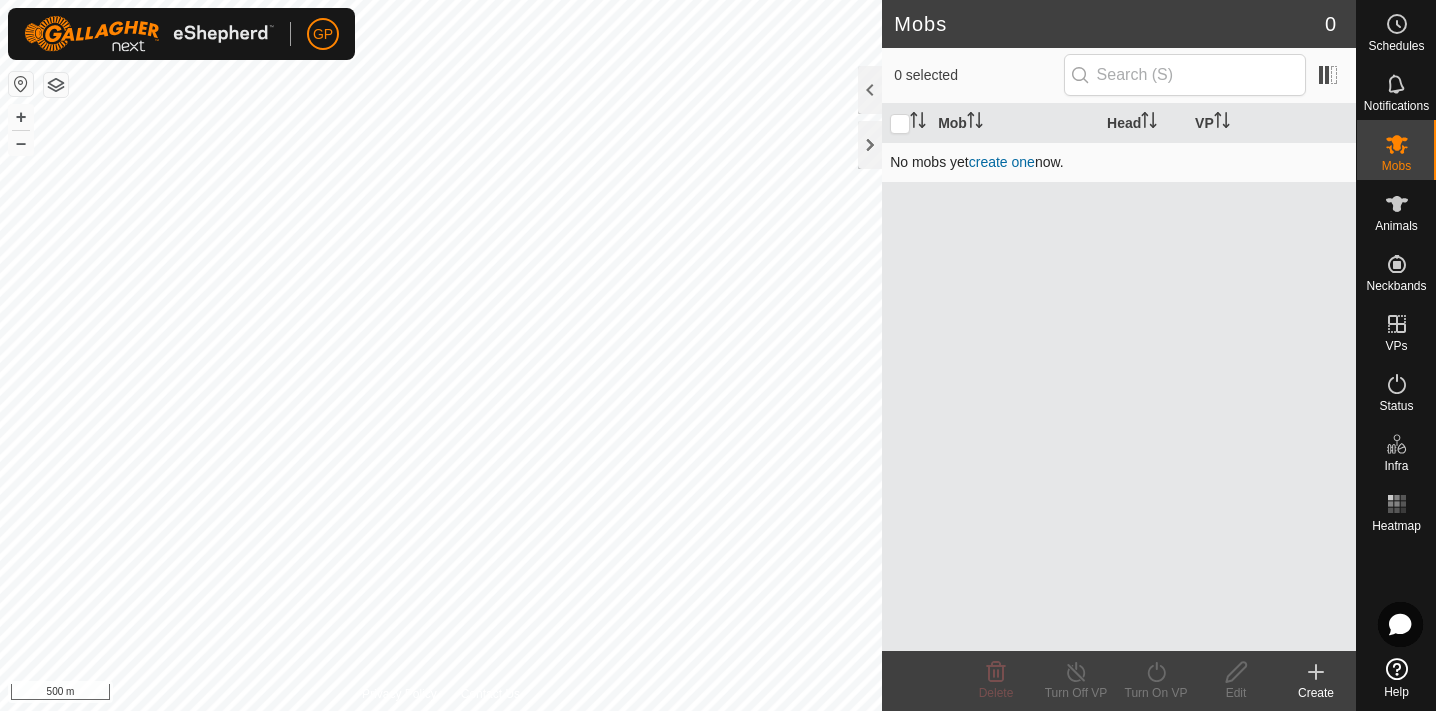 click on "create one" at bounding box center [1002, 162] 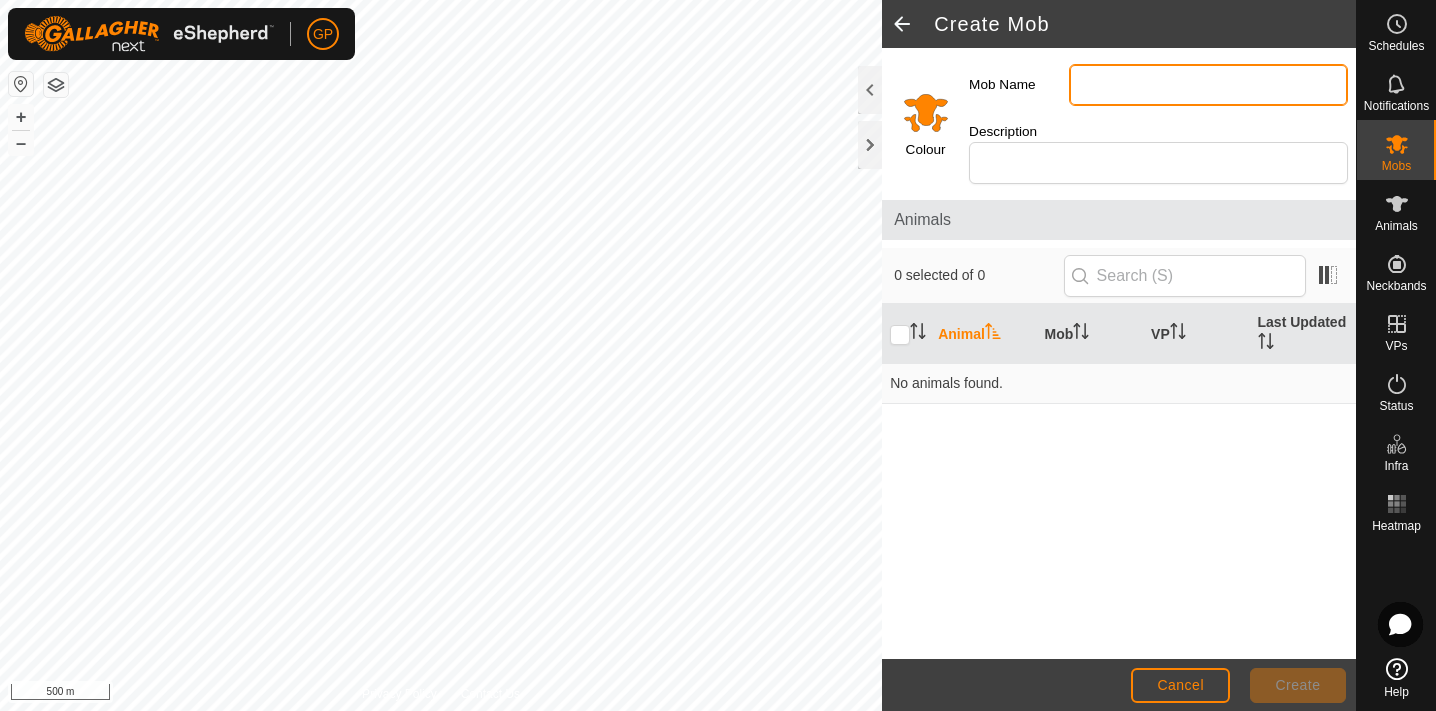 click on "Mob Name" at bounding box center (1208, 85) 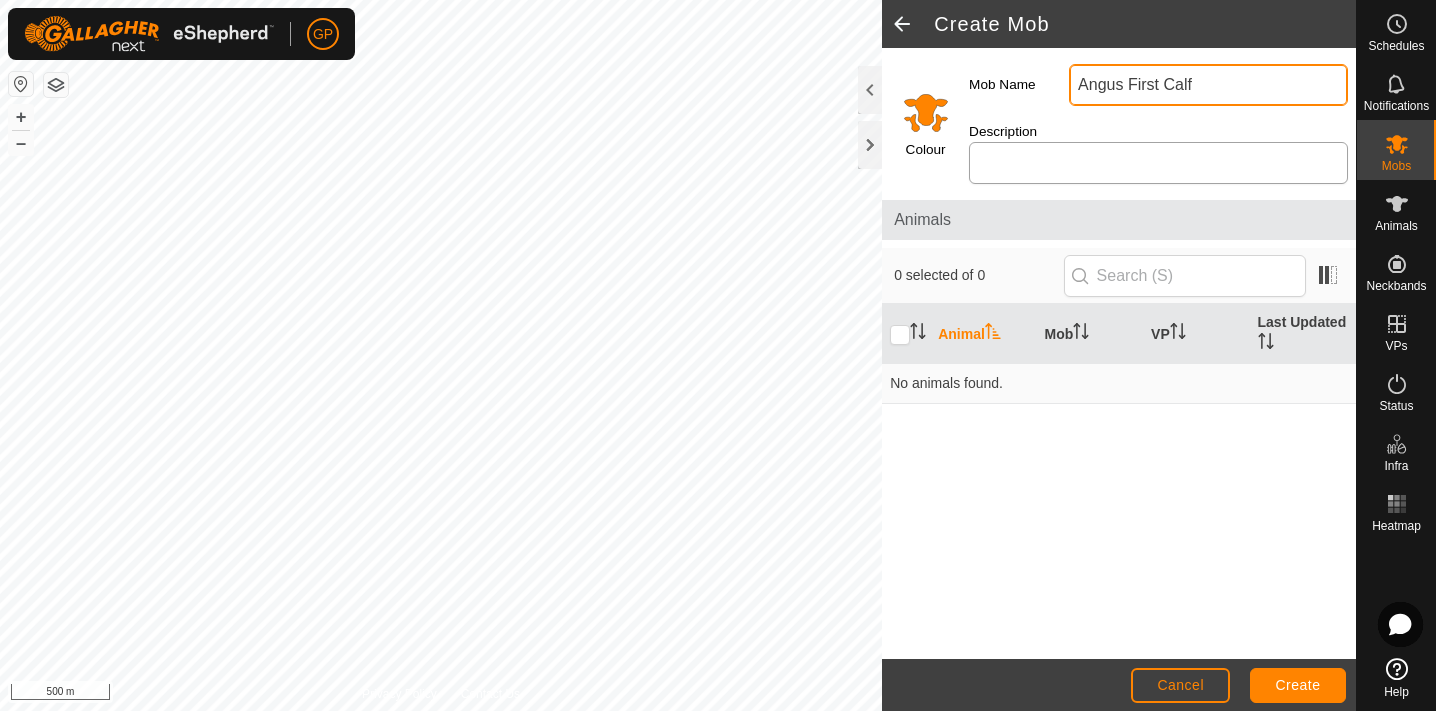 type on "Angus First Calf" 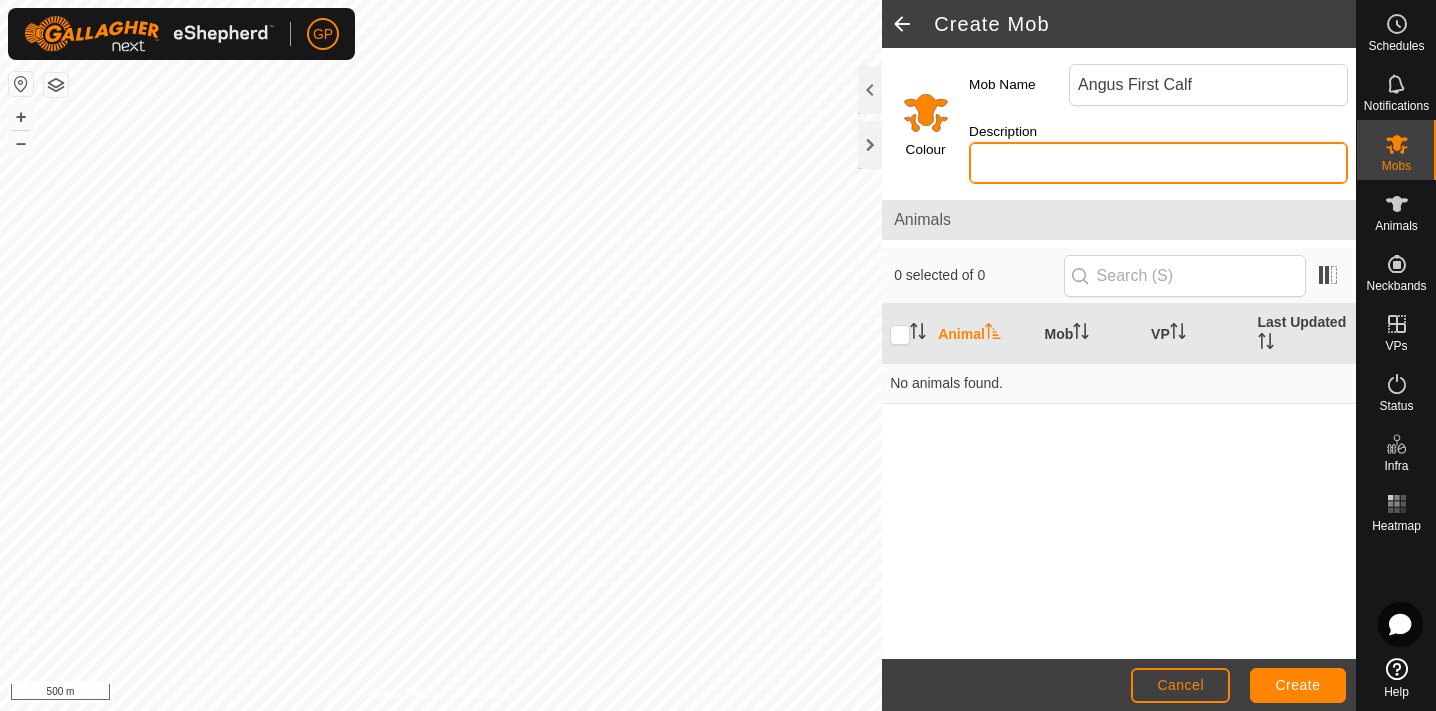 click on "Description" at bounding box center (1158, 163) 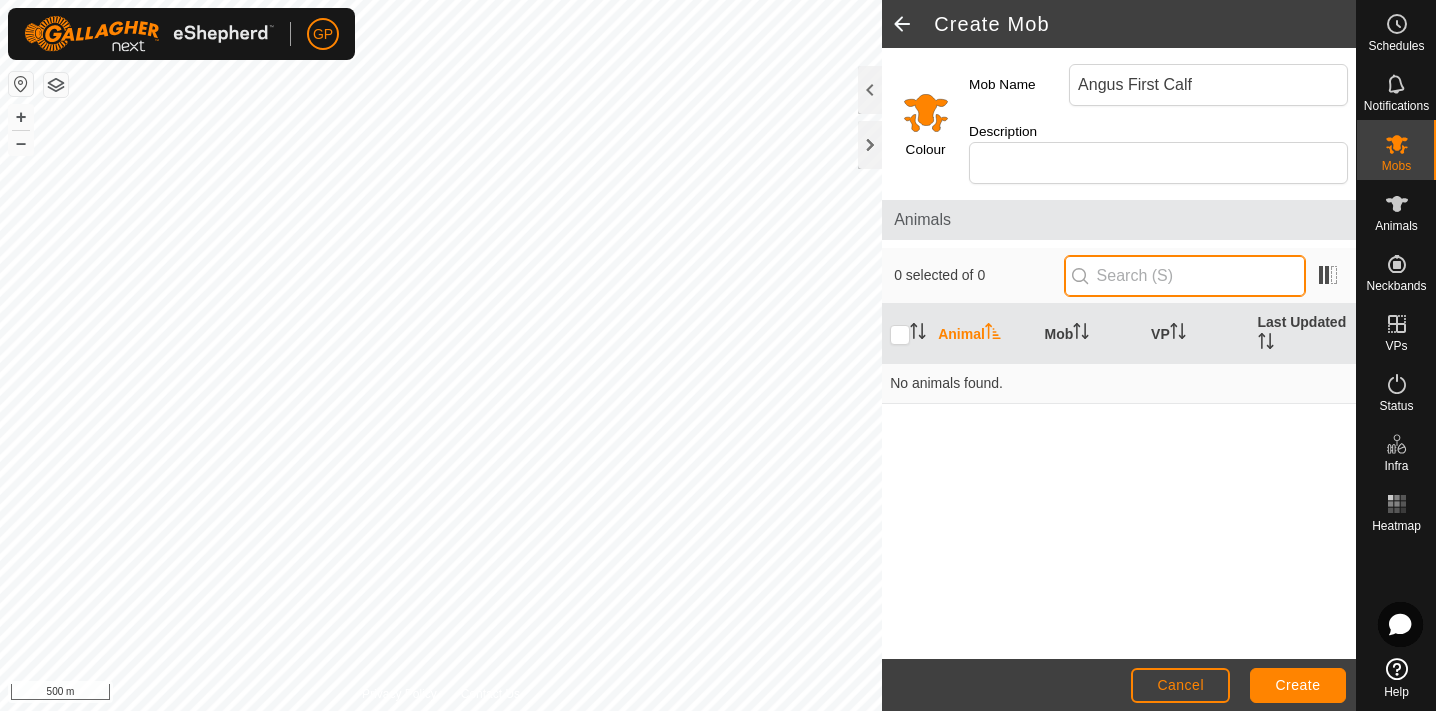 click at bounding box center [1185, 276] 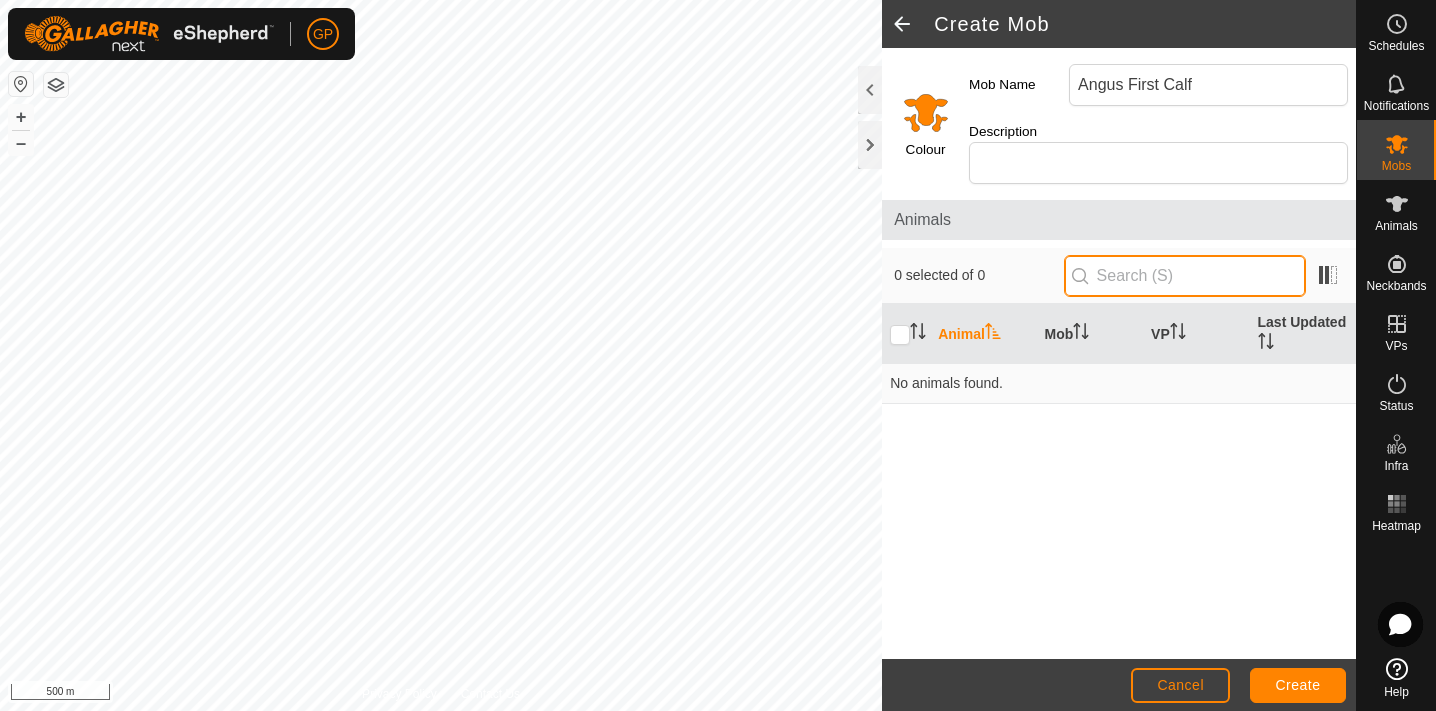 click at bounding box center [1185, 276] 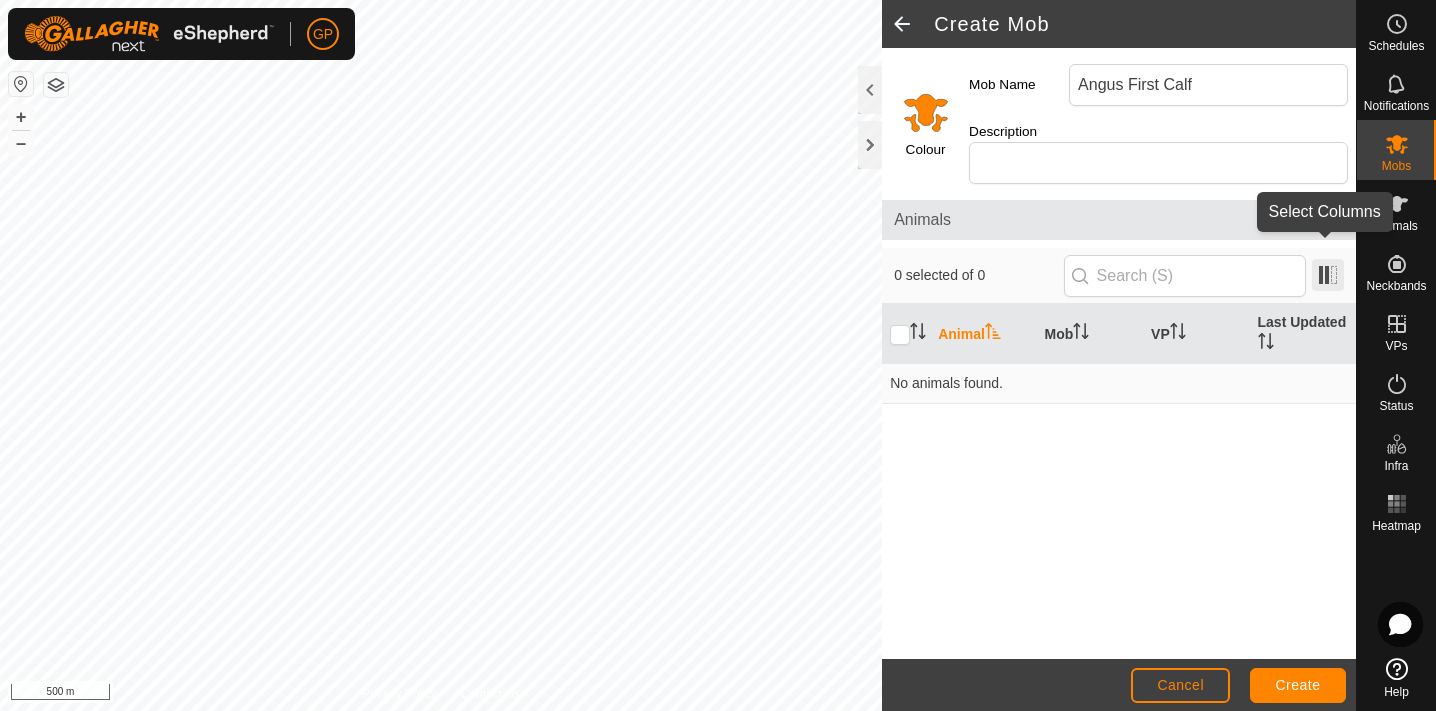 click at bounding box center [1328, 275] 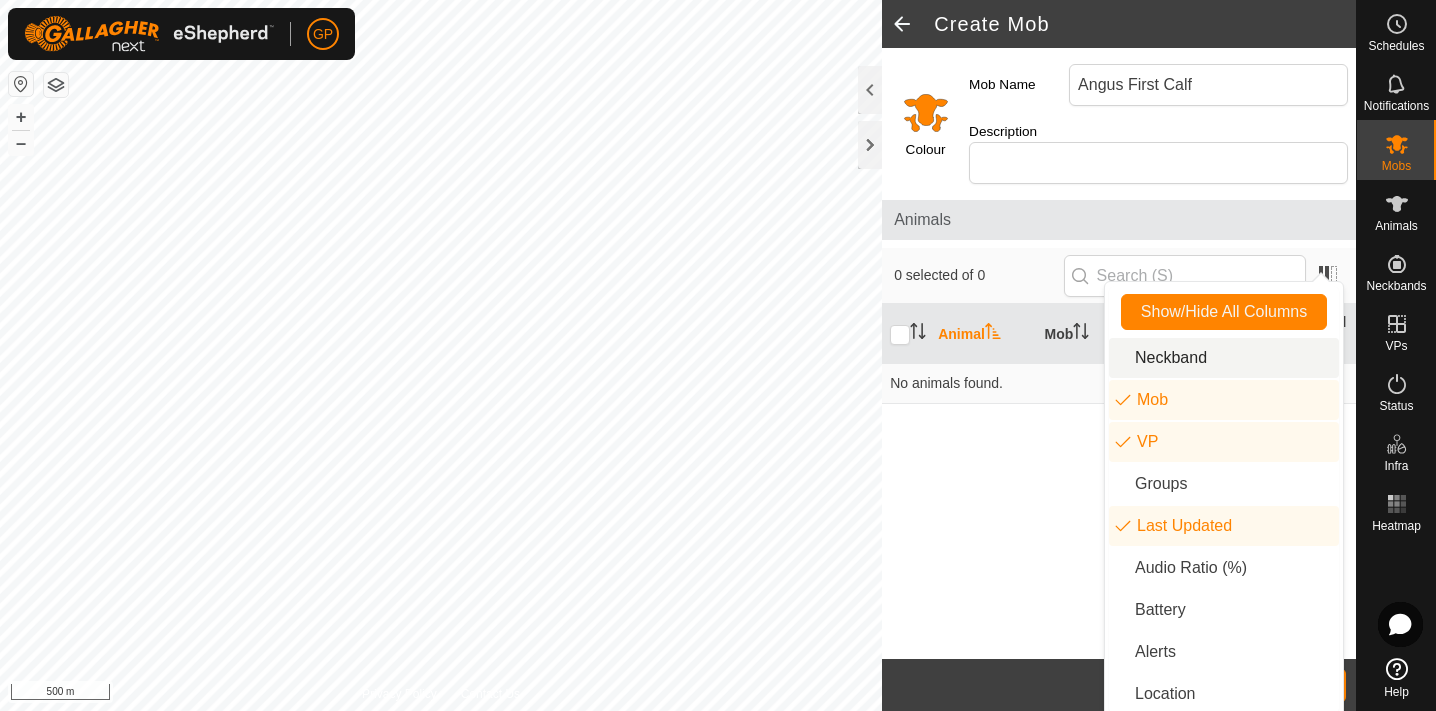 click on "Neckband" at bounding box center (1224, 358) 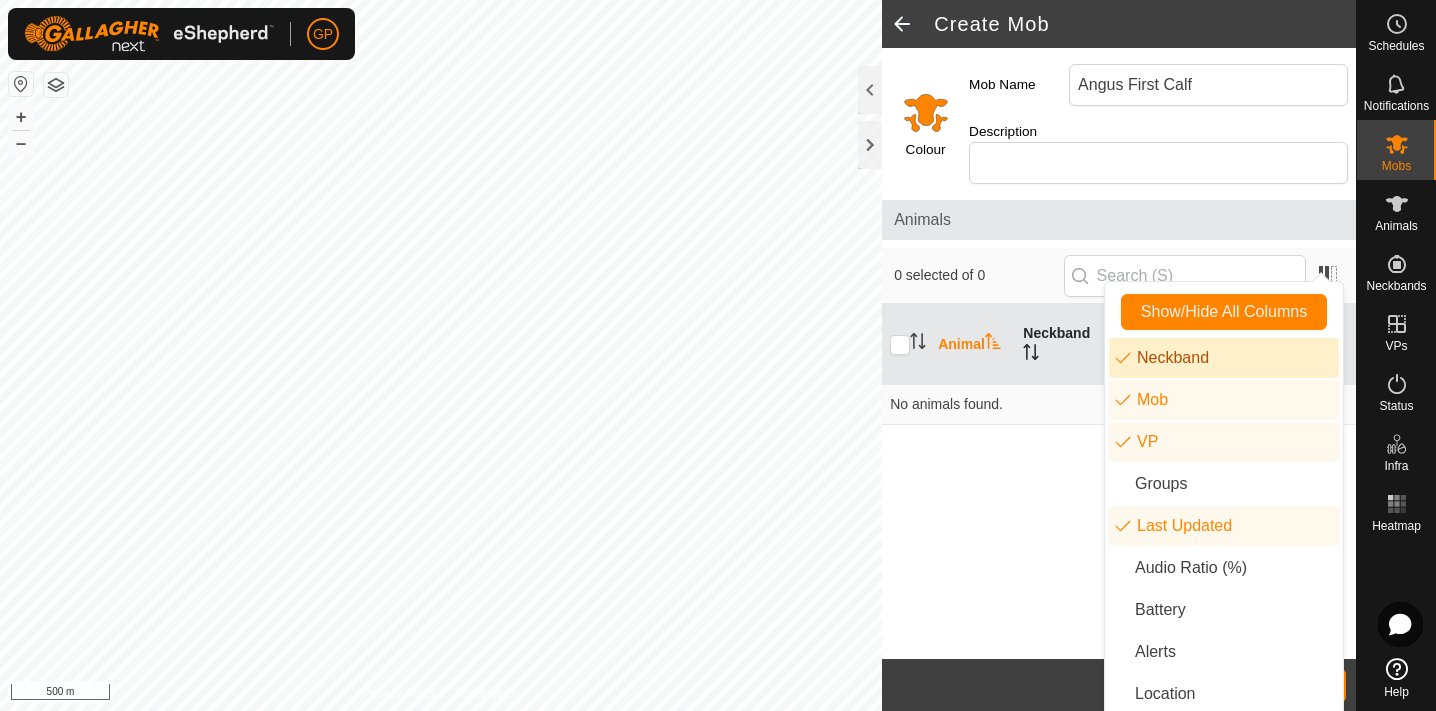 click on "Neckband" at bounding box center [1057, 344] 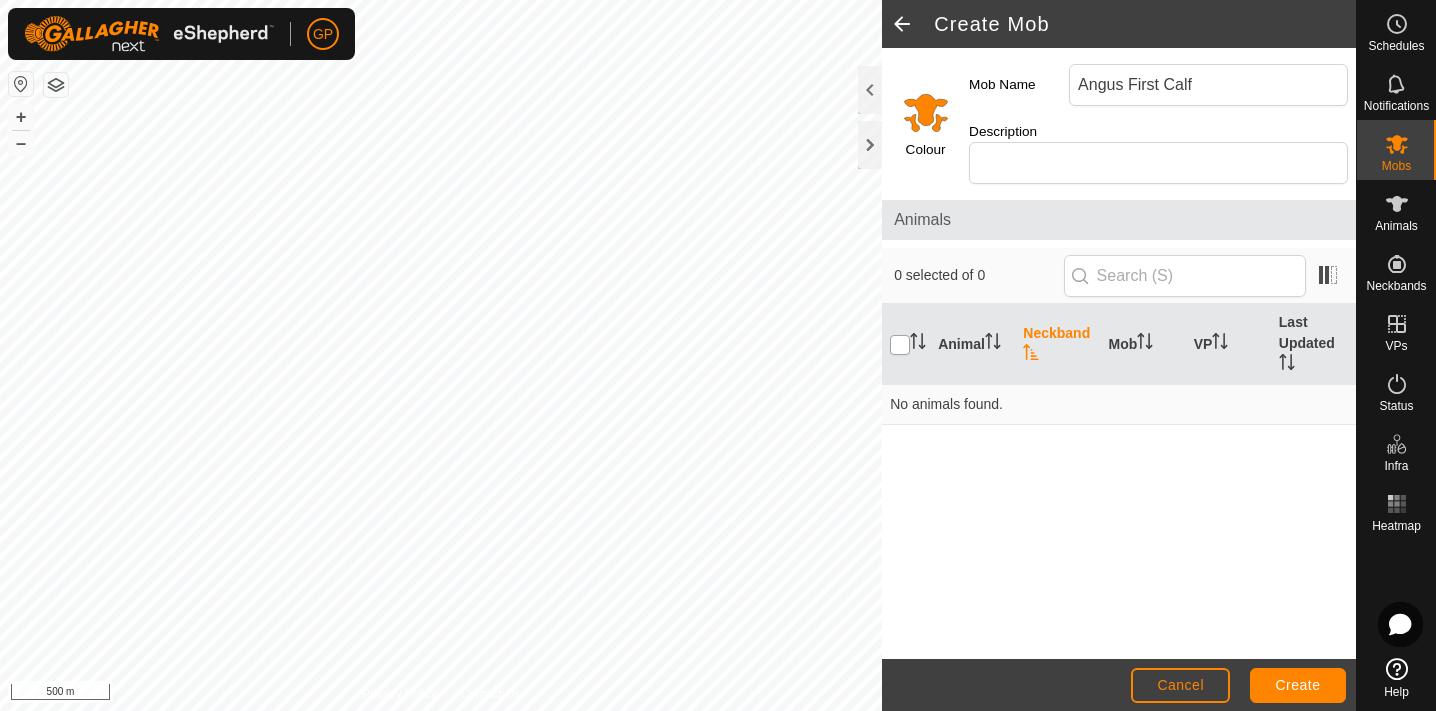 click at bounding box center [900, 345] 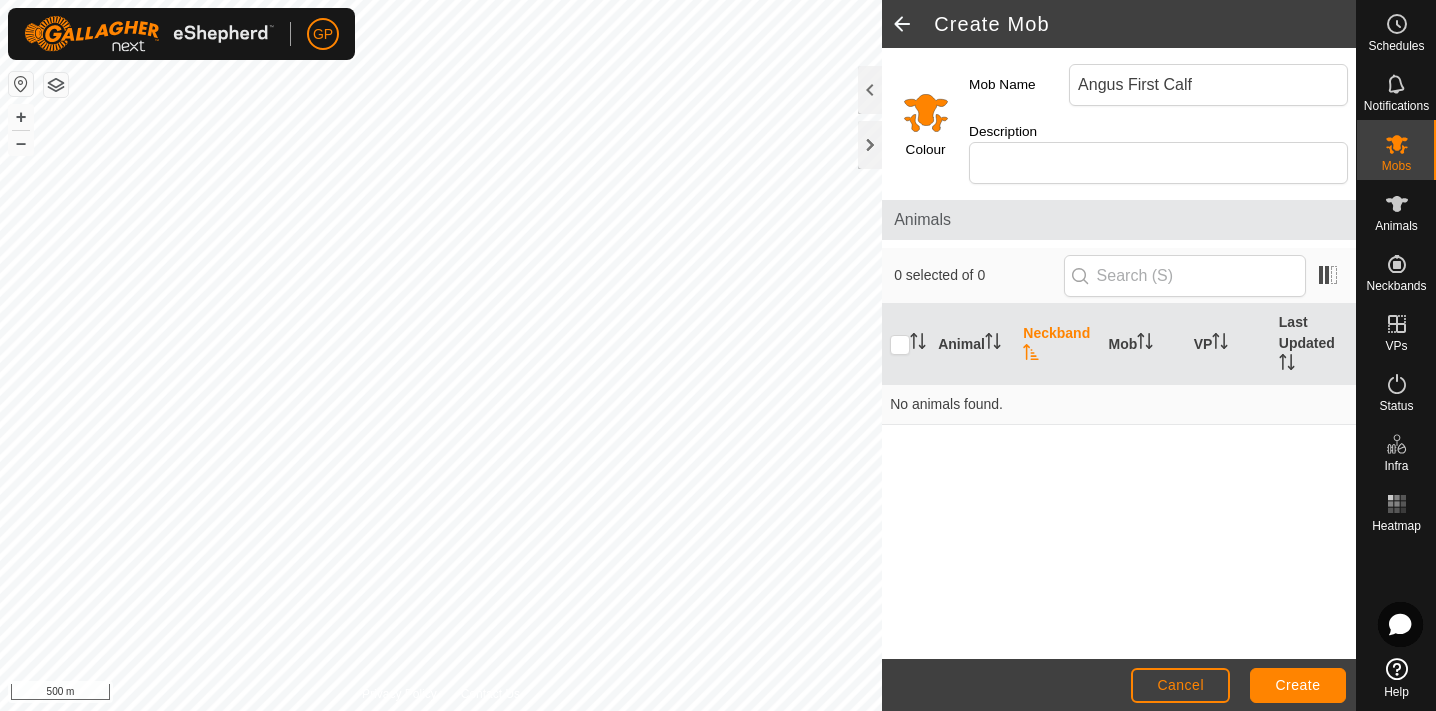 click on "Create" at bounding box center [1298, 685] 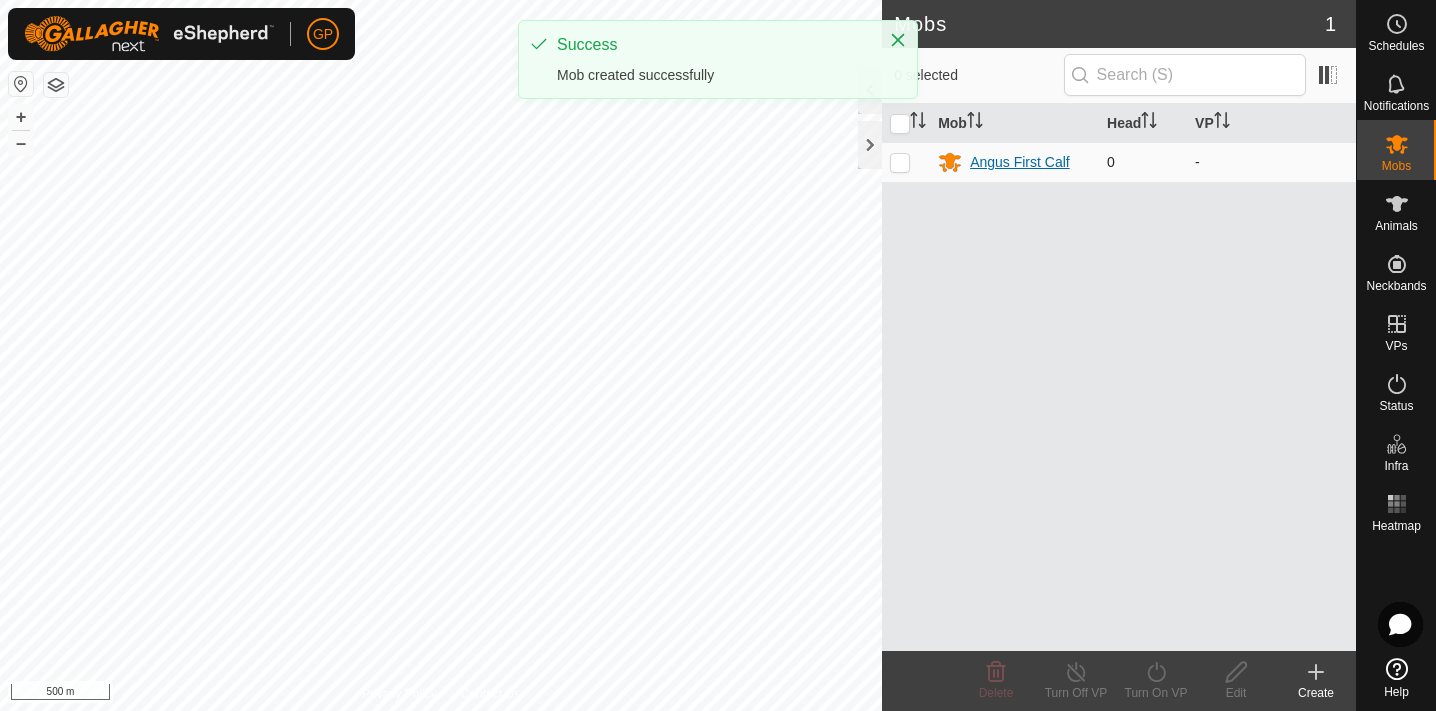 click on "Angus First Calf" at bounding box center (1014, 162) 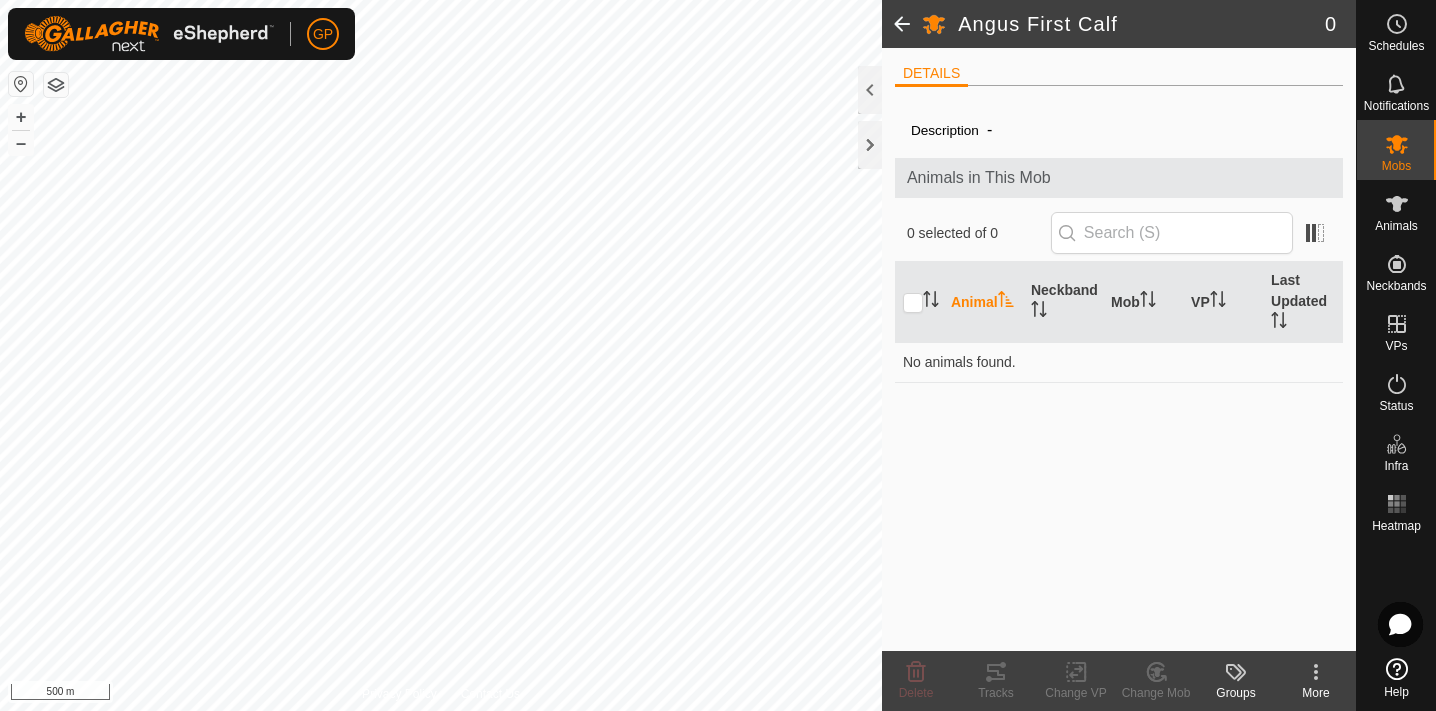 click on "Animal" at bounding box center [983, 302] 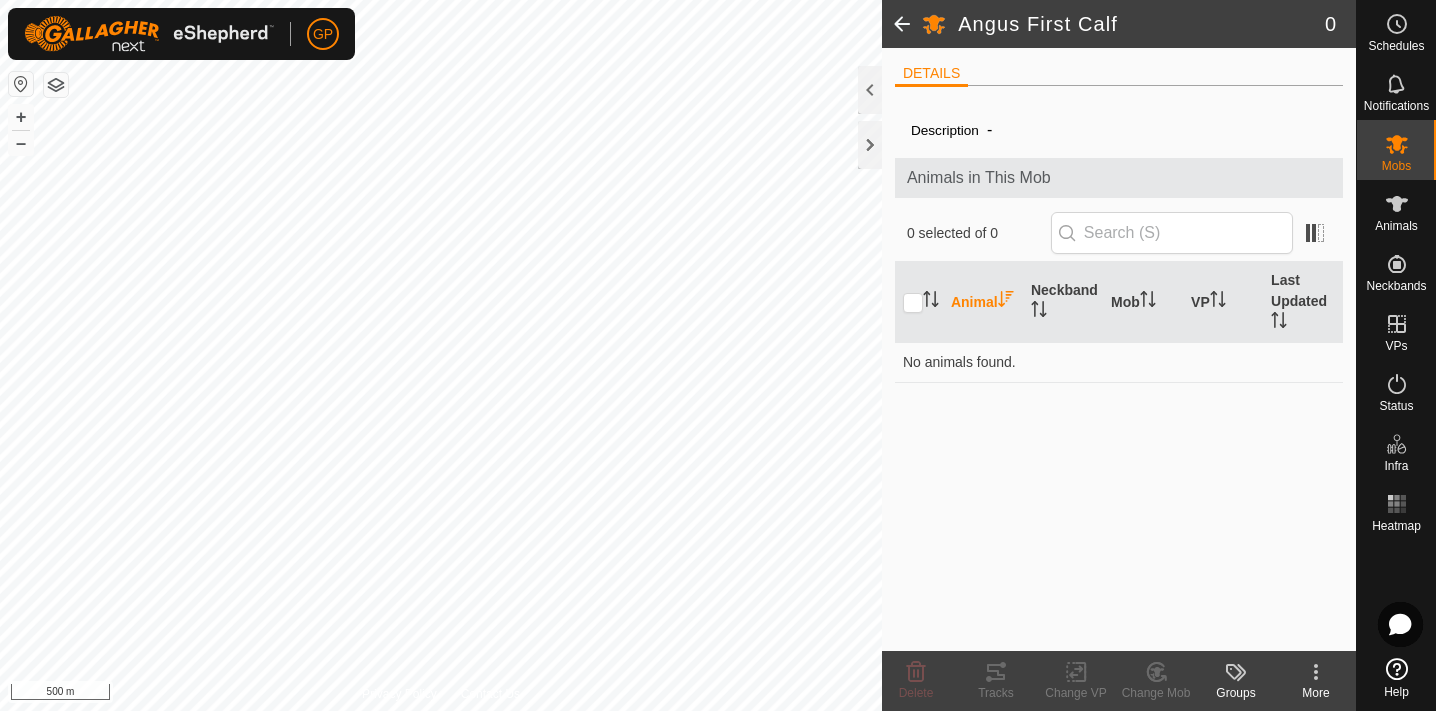 click on "Animal" at bounding box center (983, 302) 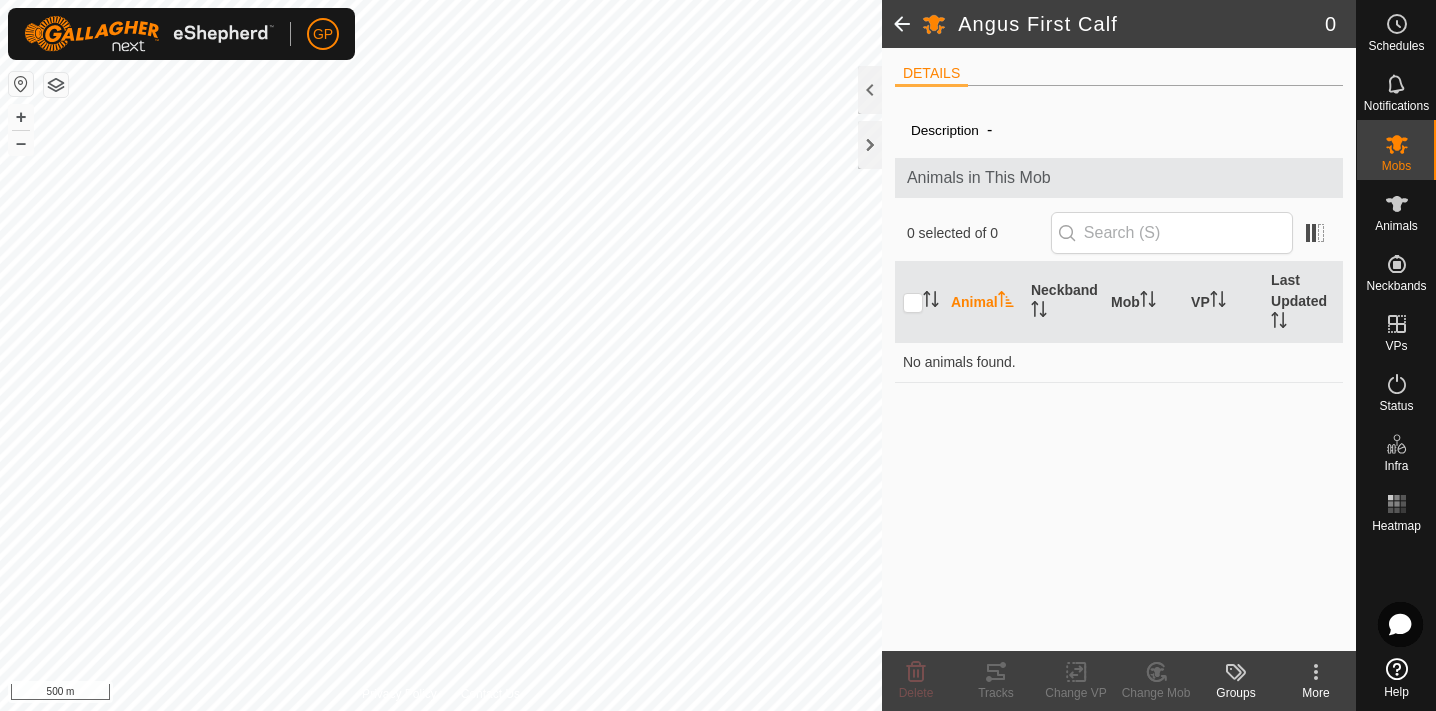 click on "DETAILS" 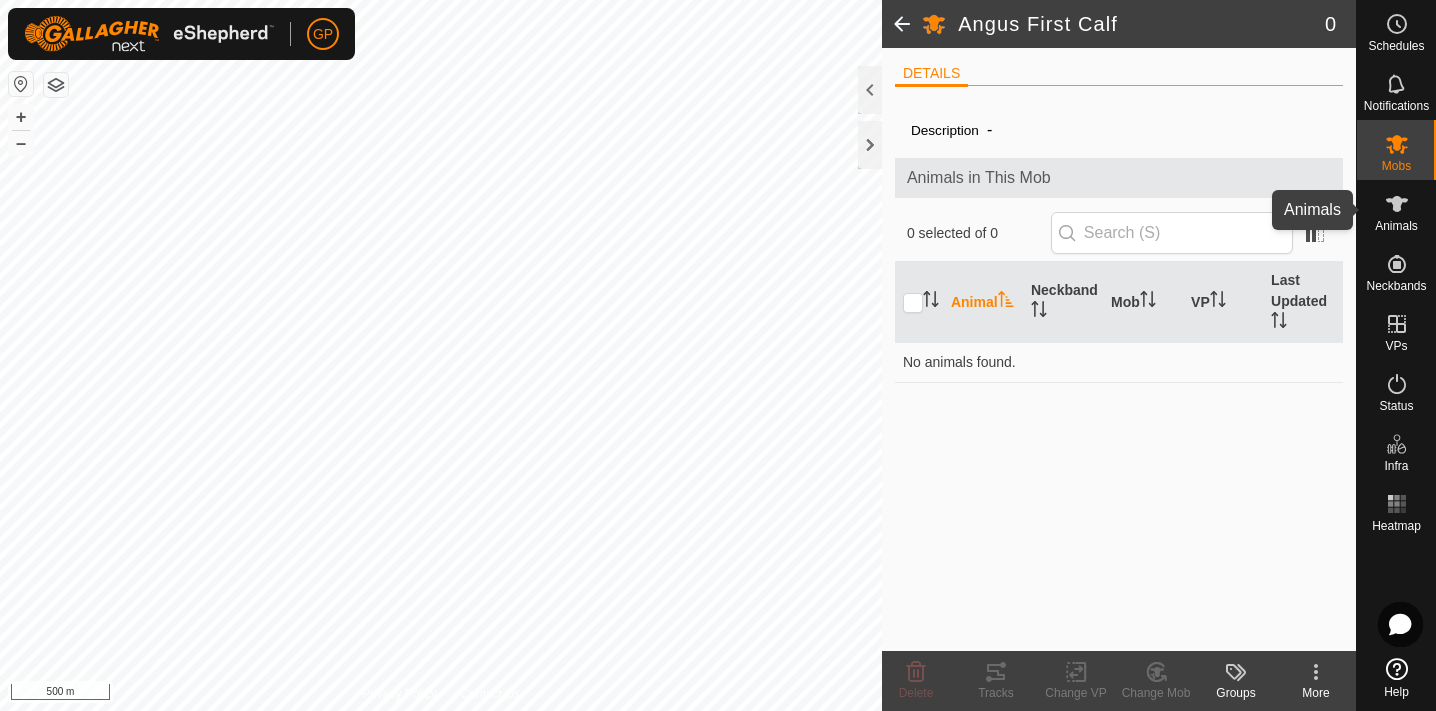 click 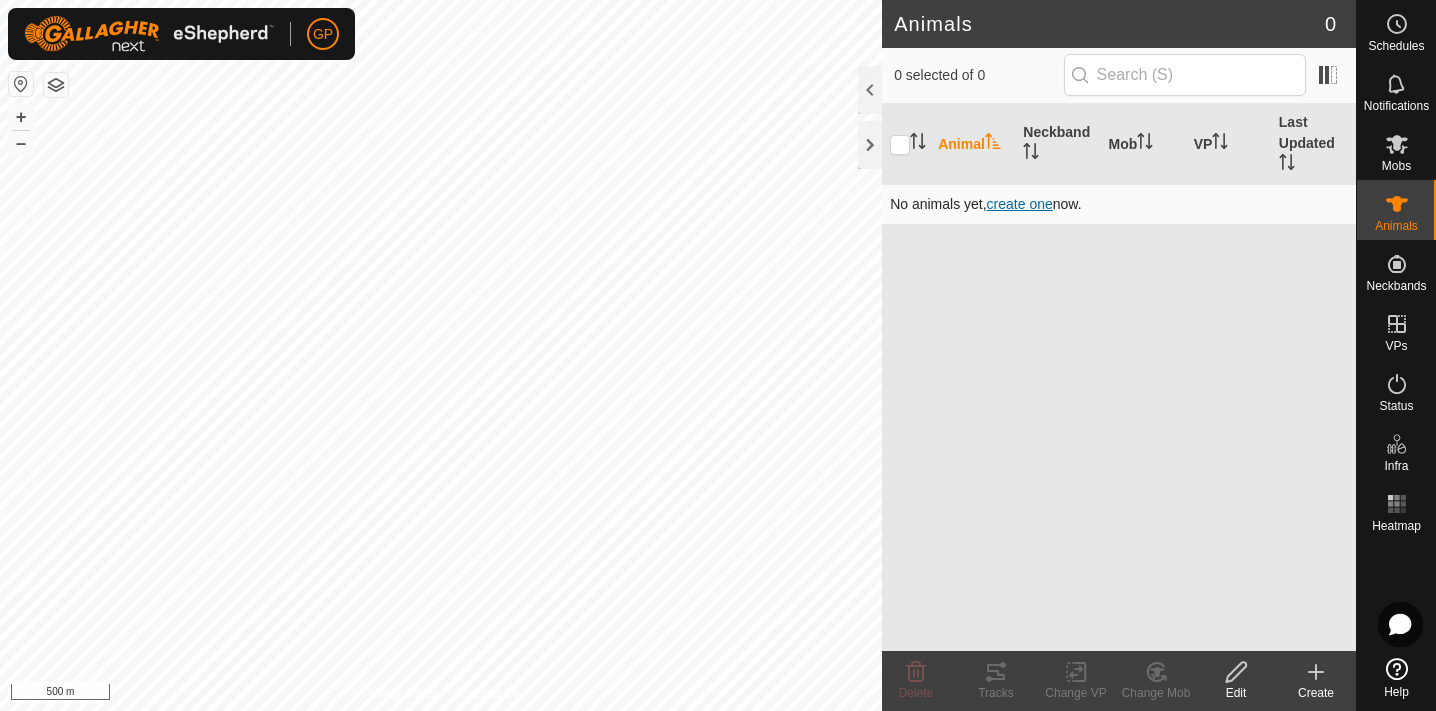 click on "create one" at bounding box center [1020, 204] 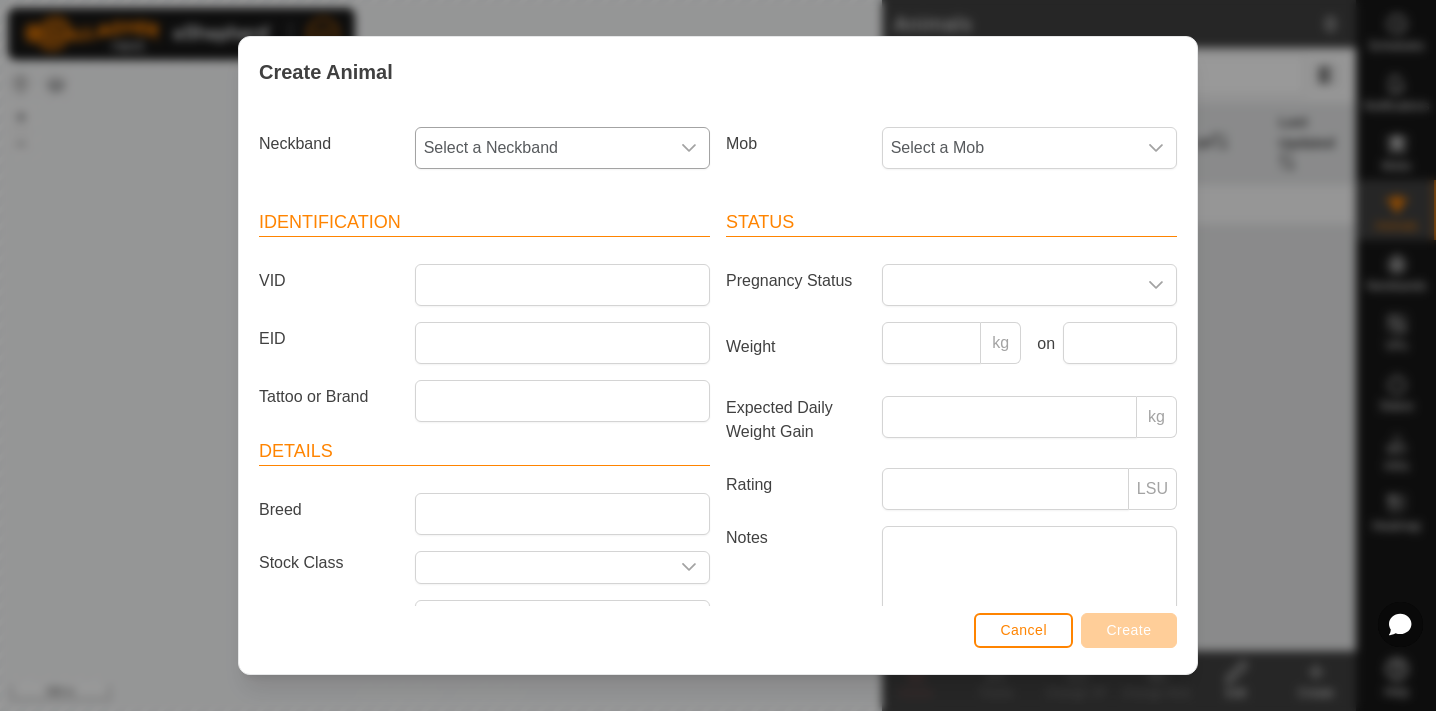 click 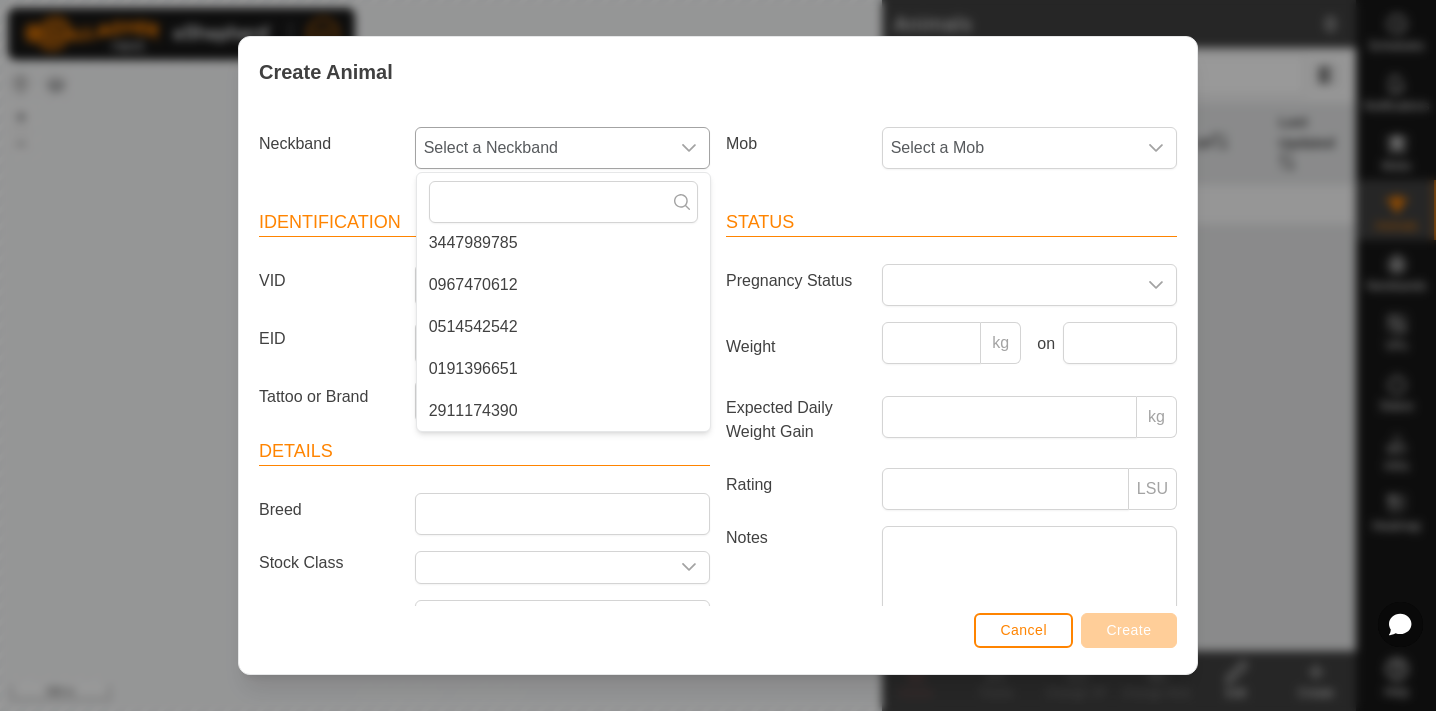 scroll, scrollTop: 2374, scrollLeft: 0, axis: vertical 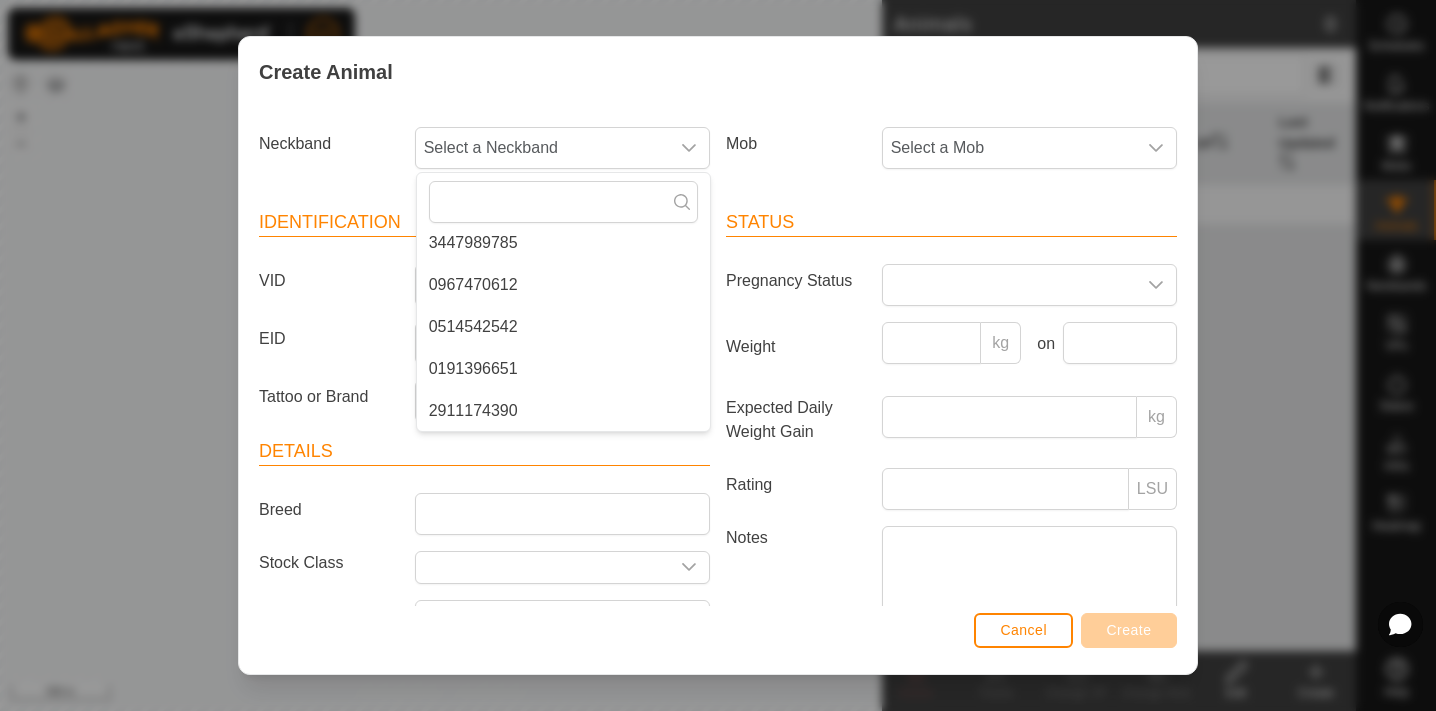 click on "Create Animal Neckband Select a Neckband - [PHONE] [PHONE] [PHONE] [PHONE] [PHONE] [PHONE] [PHONE] [PHONE] [PHONE] [PHONE] [PHONE] [PHONE] [PHONE] [PHONE] [PHONE] [PHONE] [PHONE] [PHONE] [PHONE] [PHONE] [PHONE] [PHONE] [PHONE] [PHONE] [PHONE] [PHONE] [PHONE] [PHONE] [PHONE] [PHONE] [PHONE] [PHONE] [PHONE] [PHONE] [PHONE] [PHONE] [PHONE] [PHONE] [PHONE] [PHONE] [PHONE] [PHONE] [PHONE] [PHONE] [PHONE] [PHONE] [PHONE] [PHONE] [PHONE] [PHONE] [PHONE] [PHONE] [PHONE] [PHONE] [PHONE] [PHONE] Mob Select a Mob Identification VID EID Tattoo or Brand Details Breed Stock Class Birth Month Age - Status Pregnancy Status   Weight kg on Expected Daily Weight Gain kg Rating LSU Notes Cancel Create" at bounding box center (718, 355) 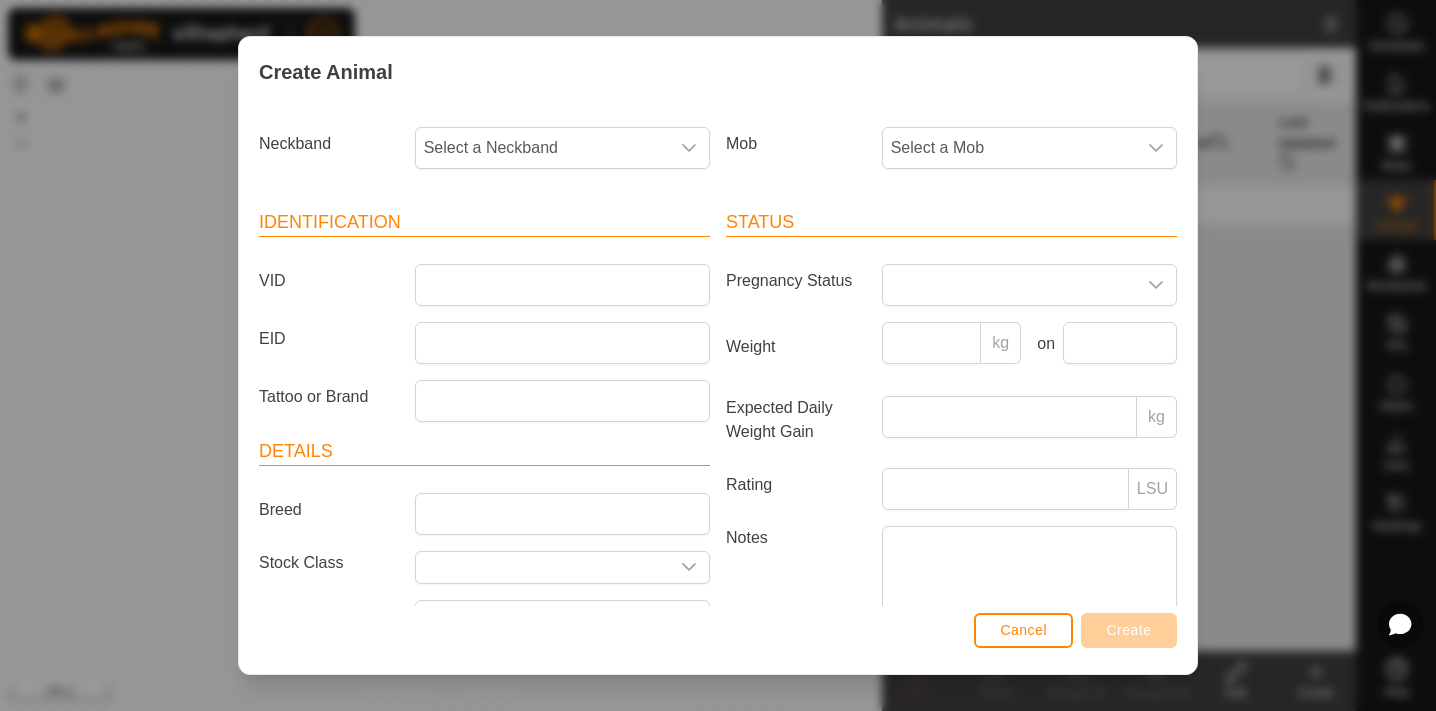 scroll, scrollTop: 2360, scrollLeft: 0, axis: vertical 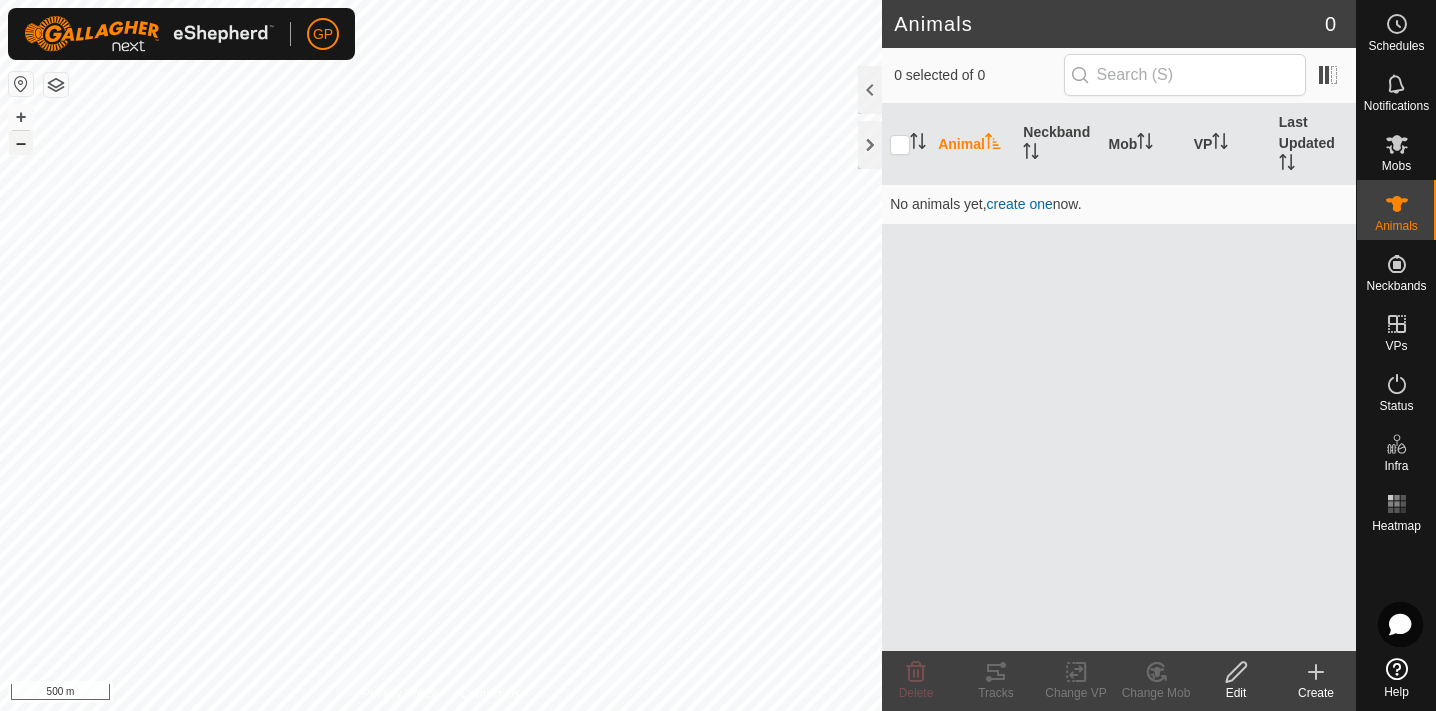 click on "–" at bounding box center (21, 143) 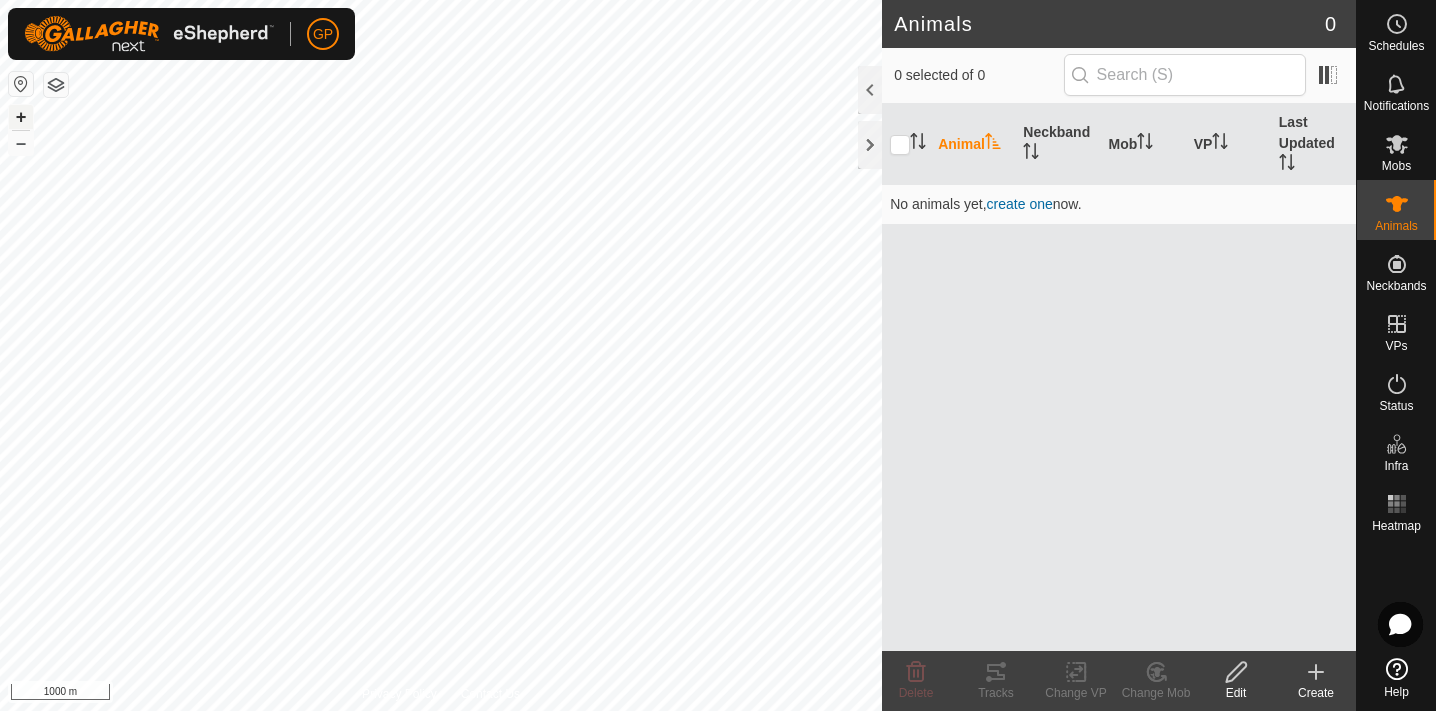 click on "+" at bounding box center (21, 117) 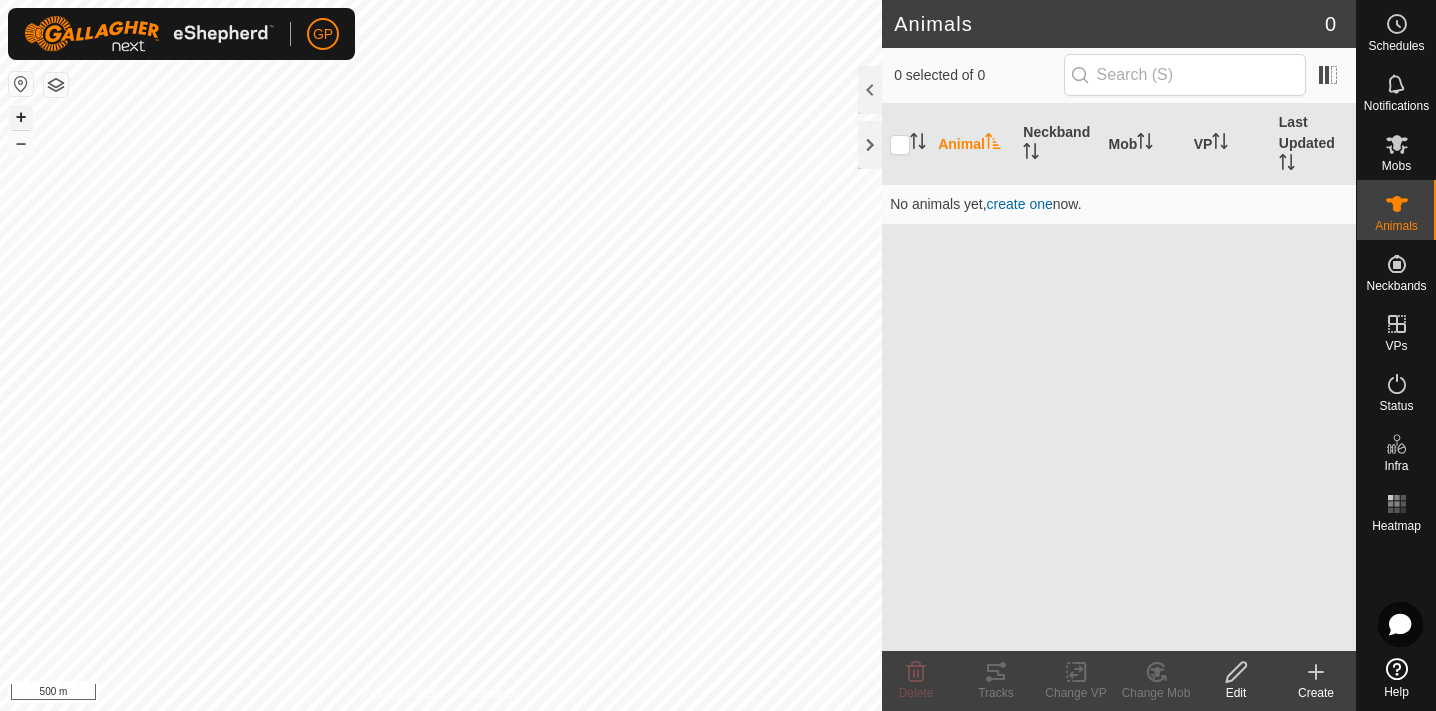 click on "+" at bounding box center (21, 117) 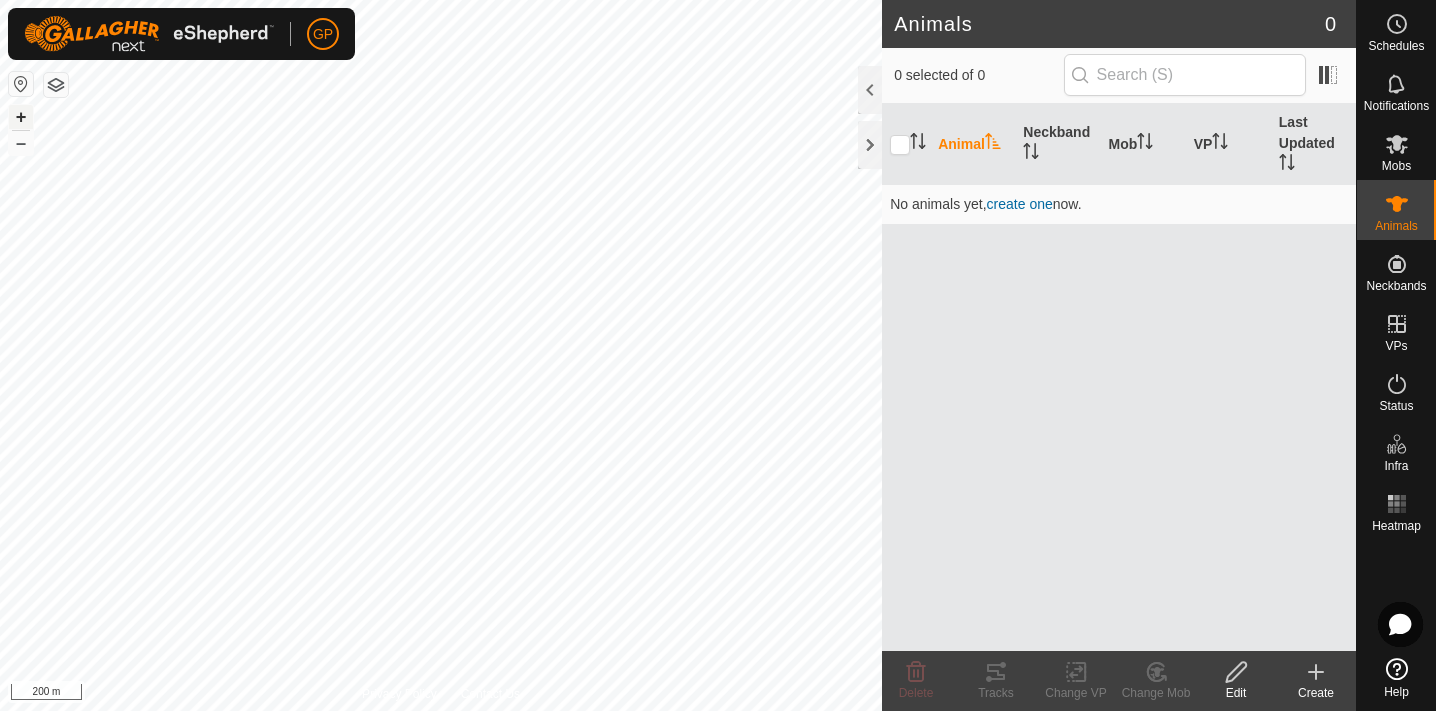 click on "+" at bounding box center [21, 117] 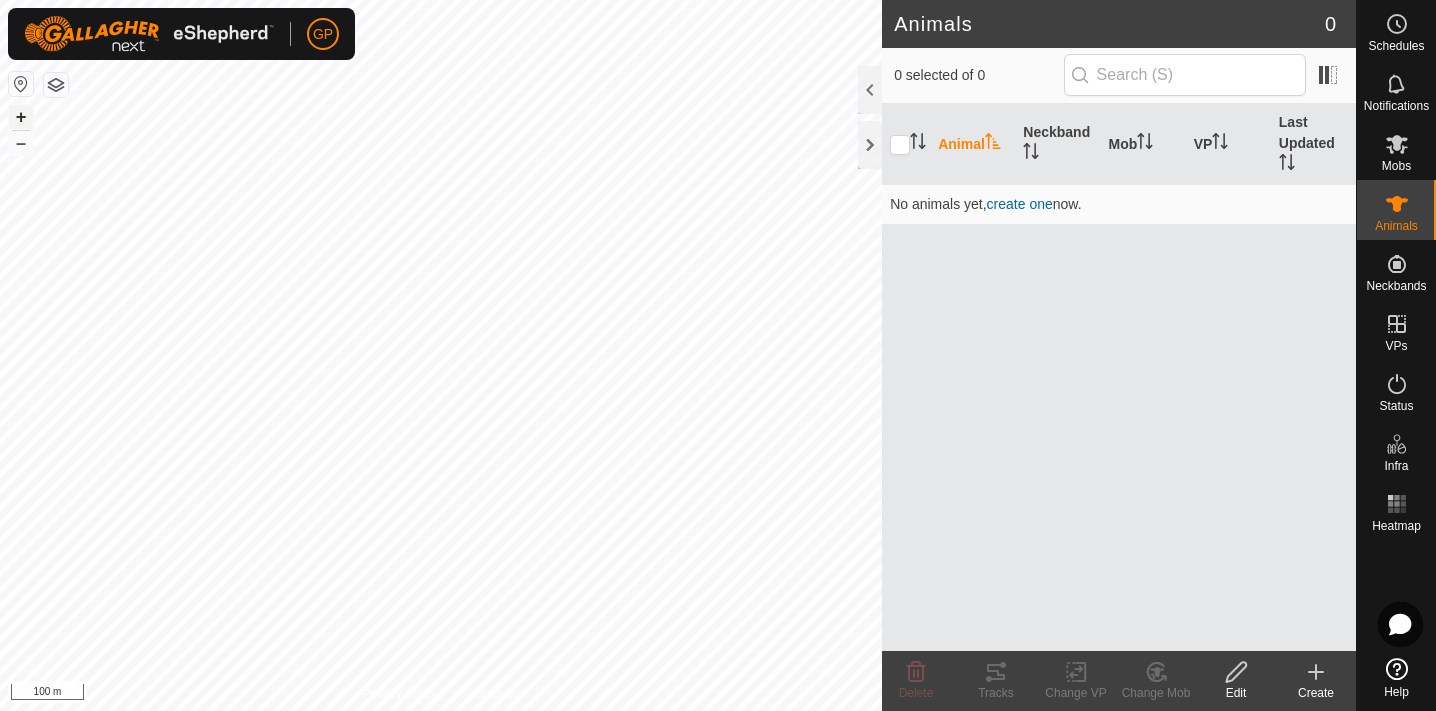 click on "+" at bounding box center [21, 117] 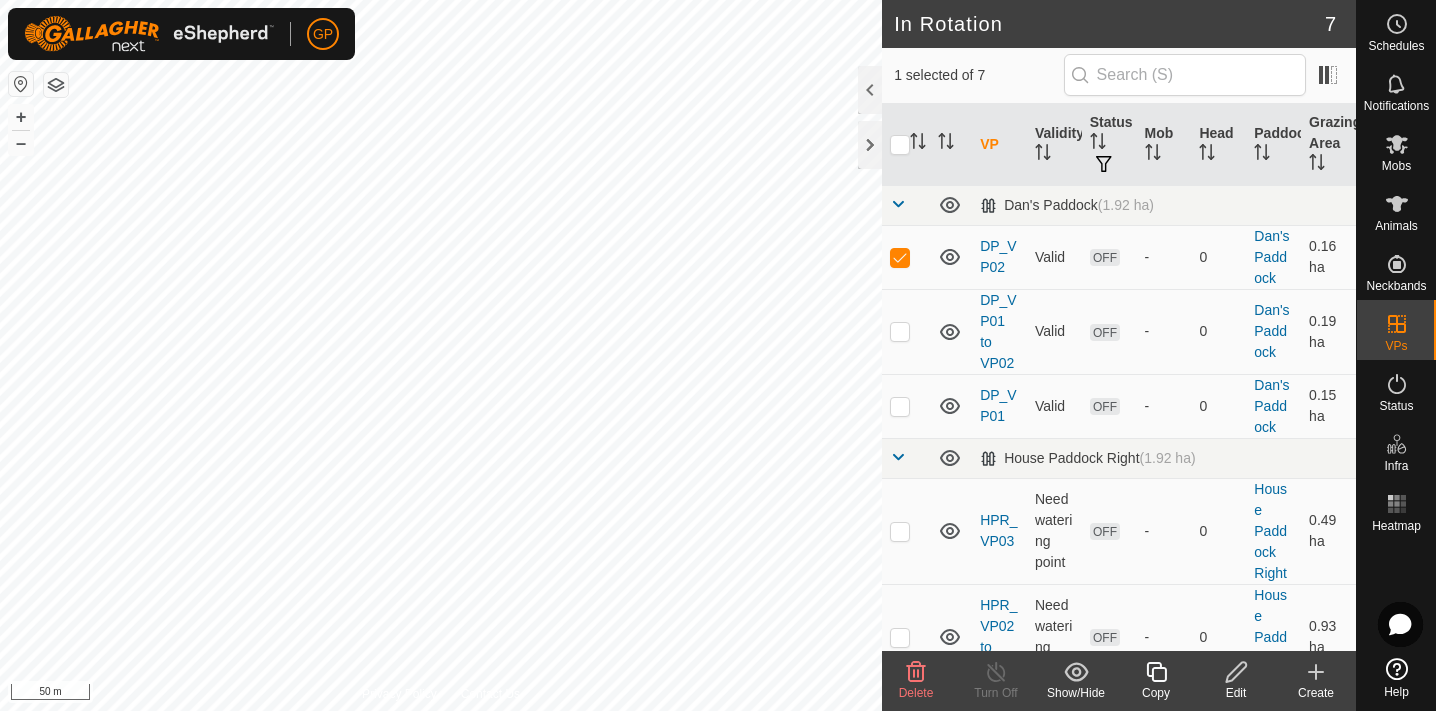 checkbox on "false" 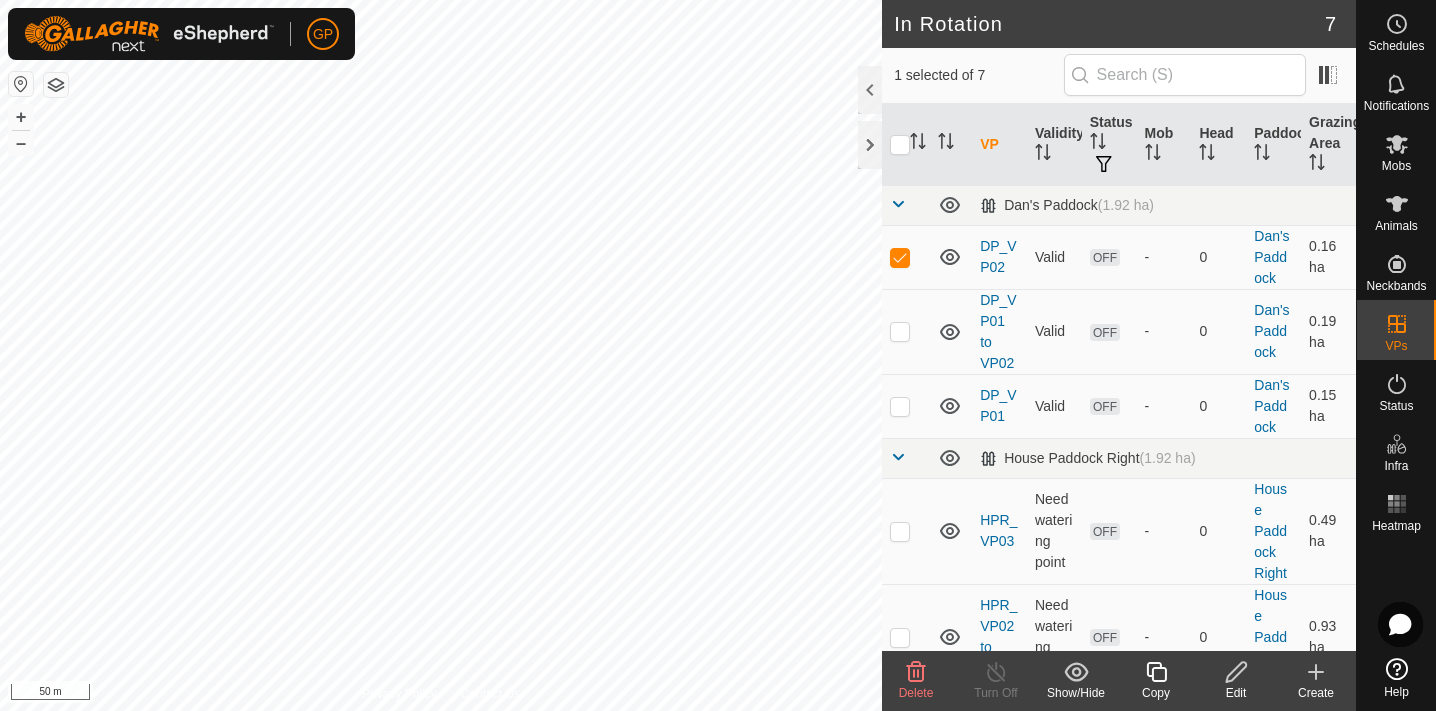 checkbox on "true" 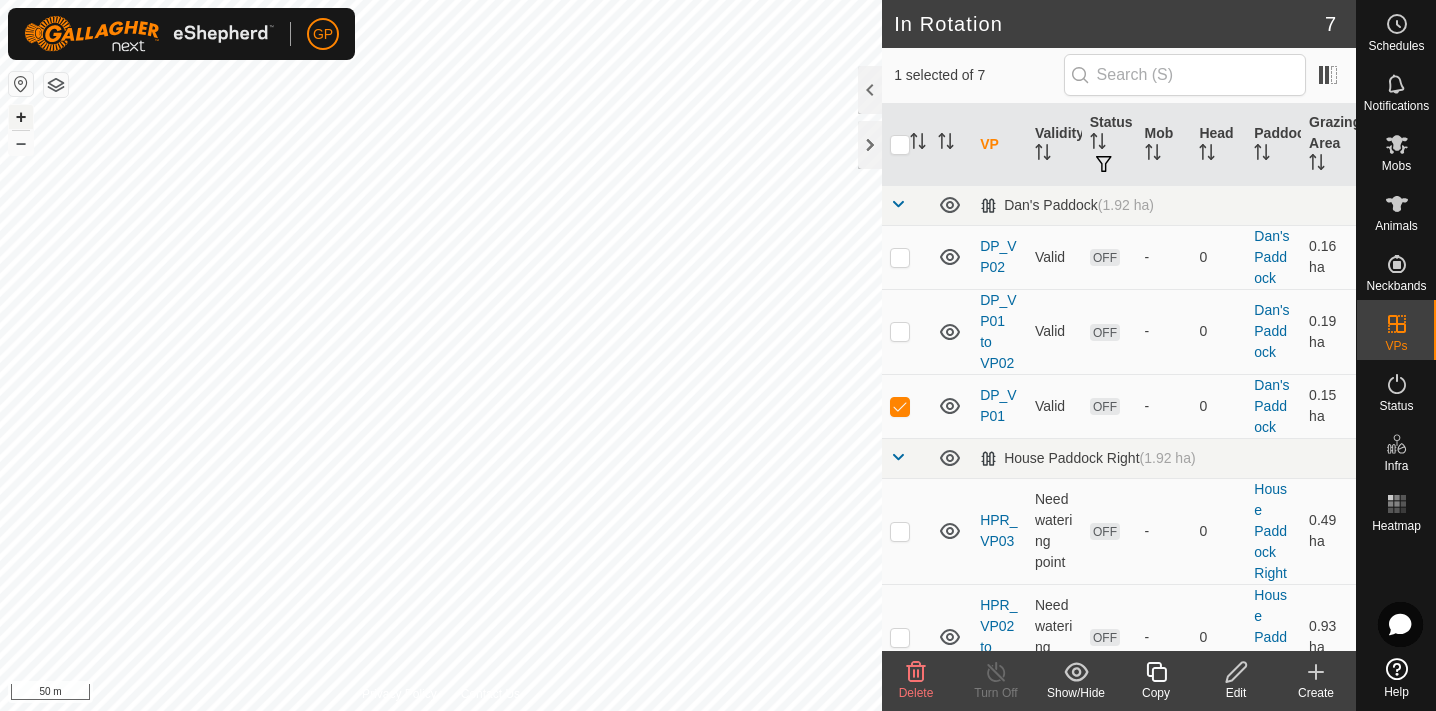click on "+" at bounding box center [21, 117] 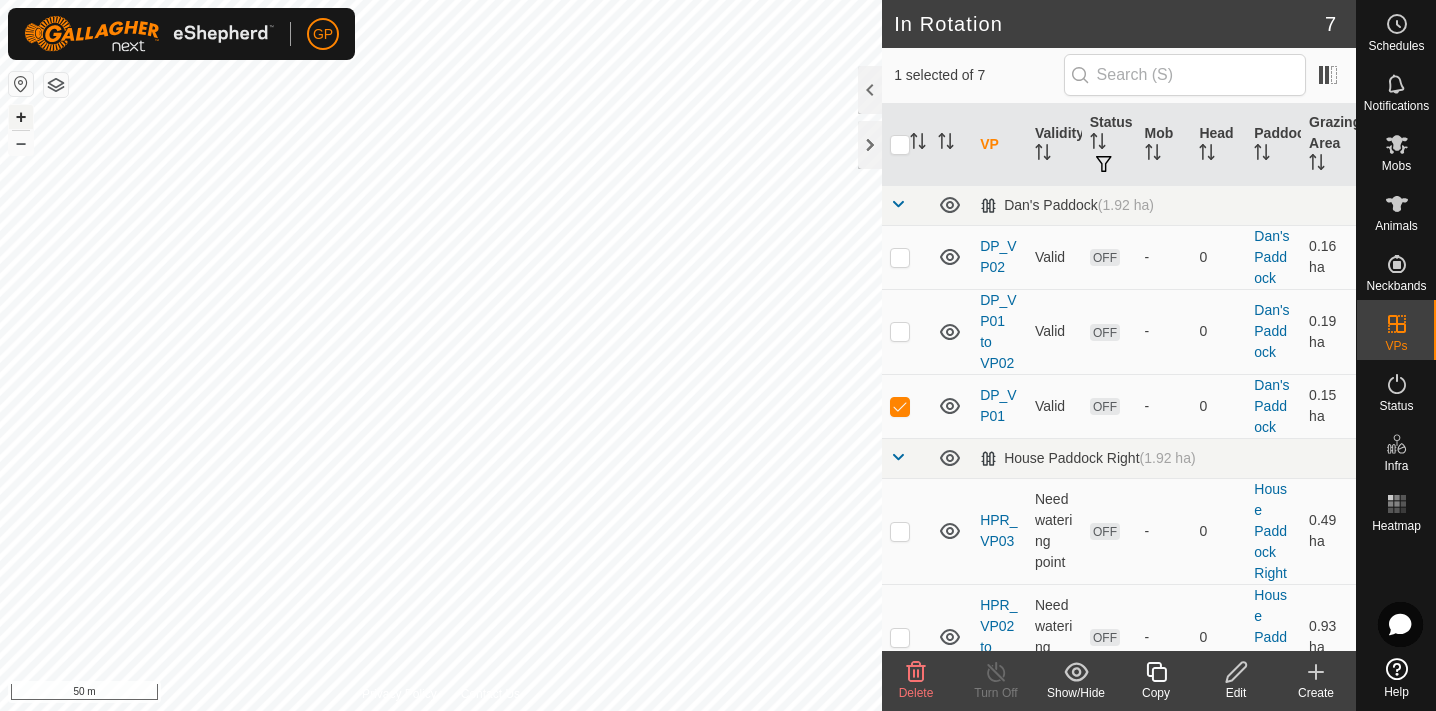 click on "+" at bounding box center [21, 117] 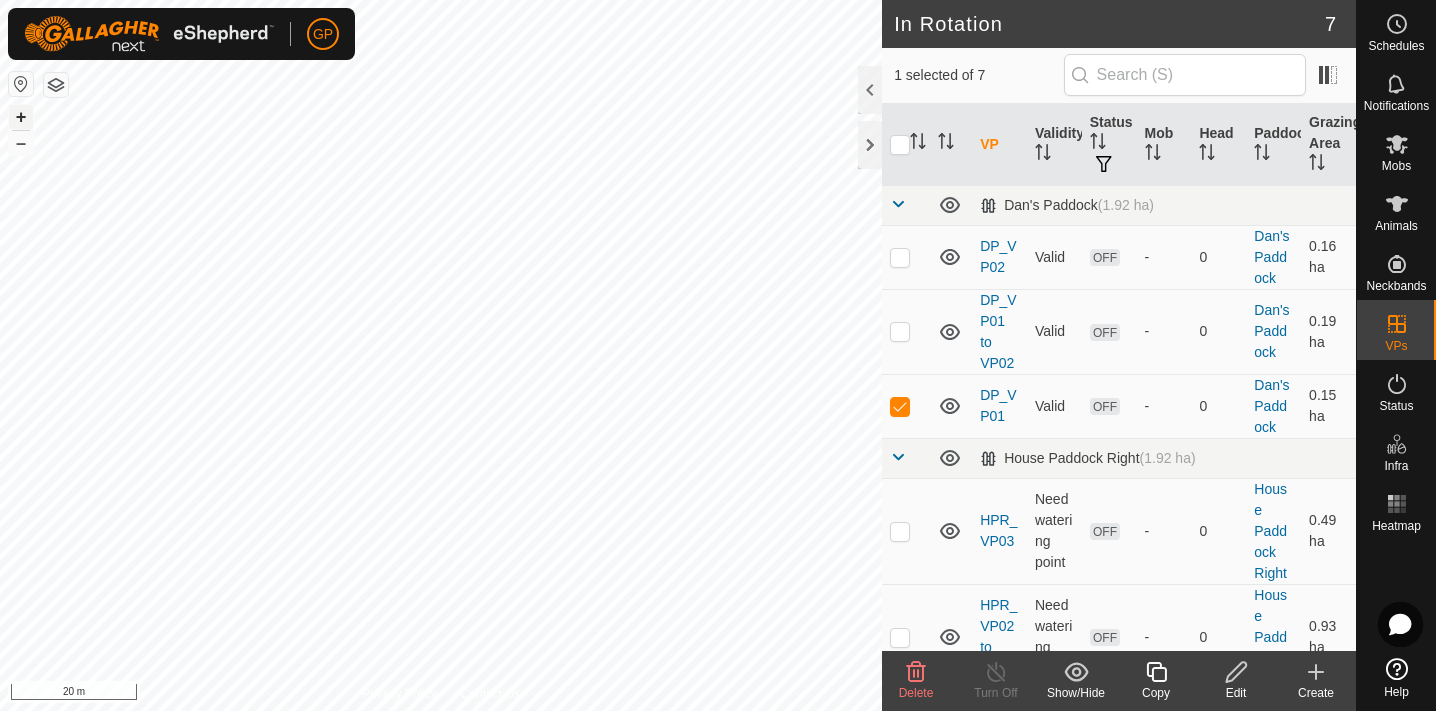 click on "+" at bounding box center (21, 117) 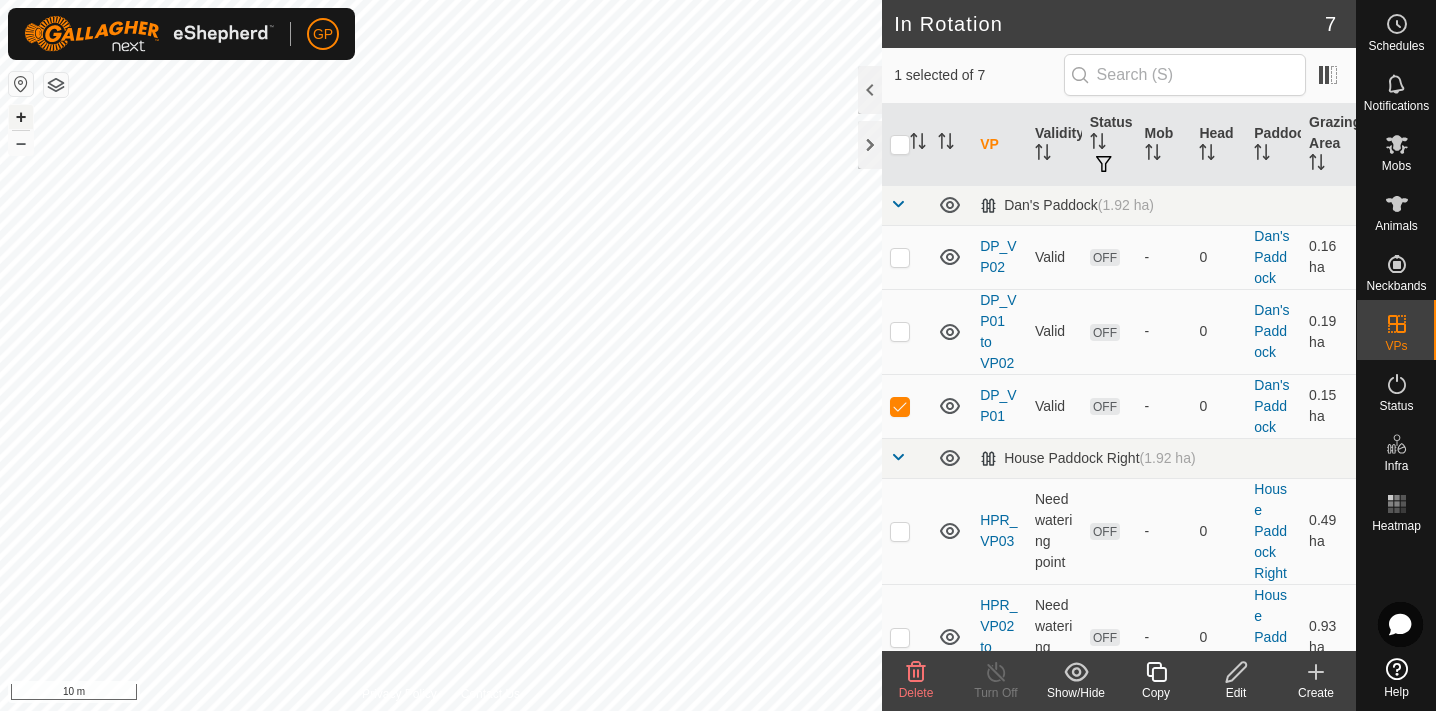 checkbox on "true" 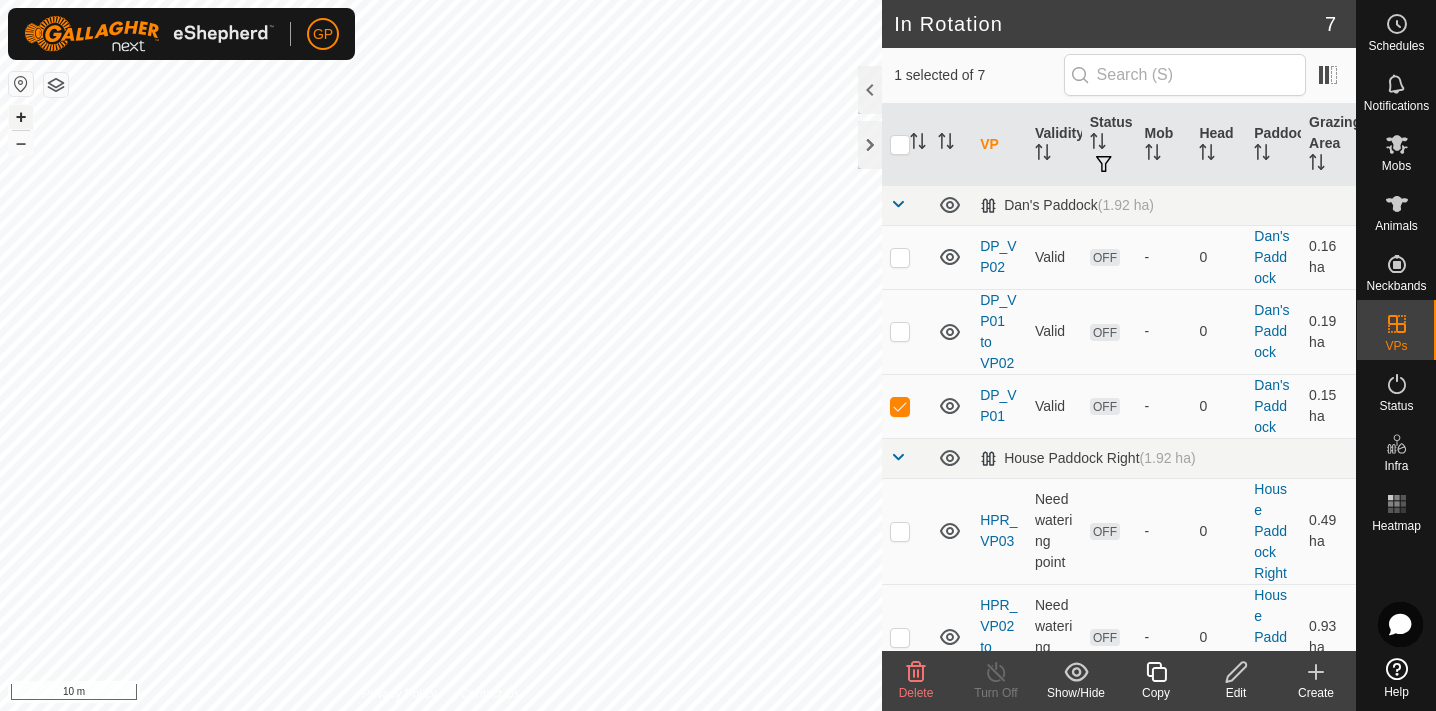 checkbox on "false" 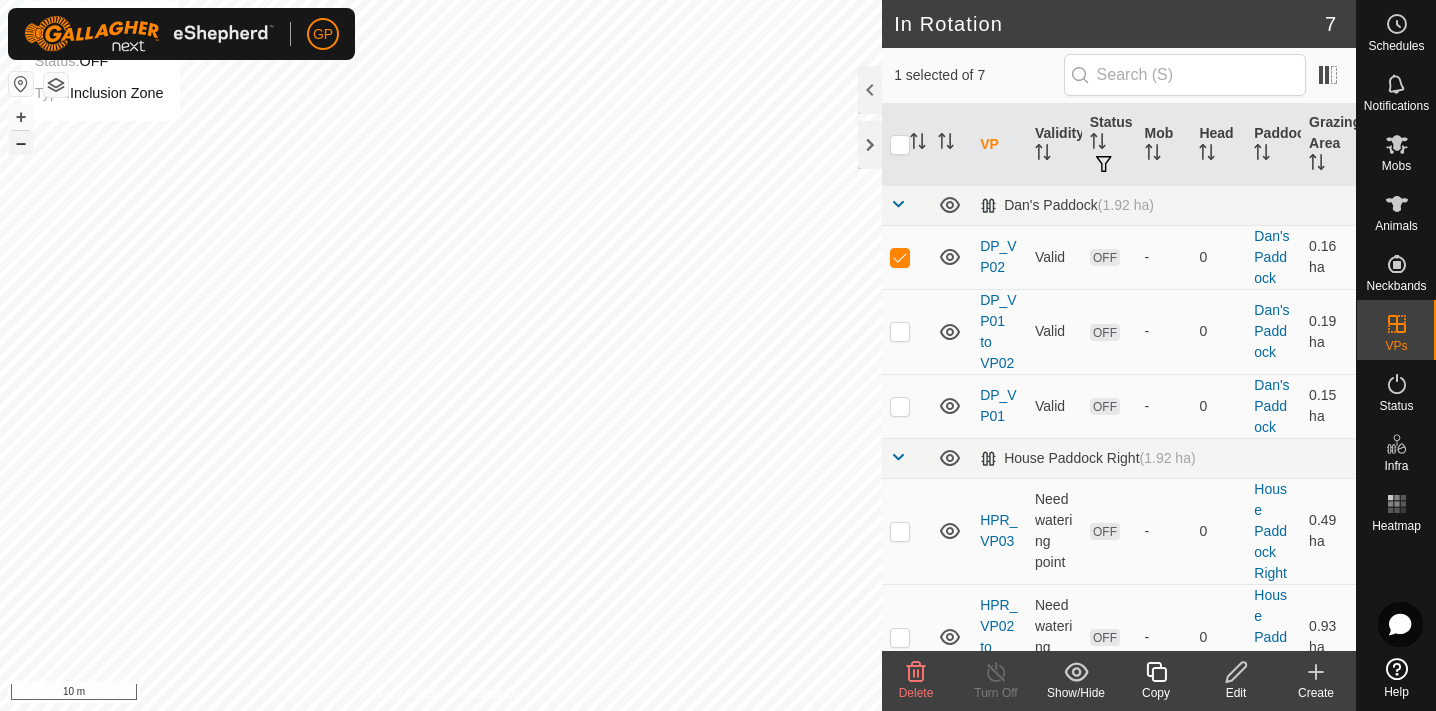 click on "–" at bounding box center [21, 143] 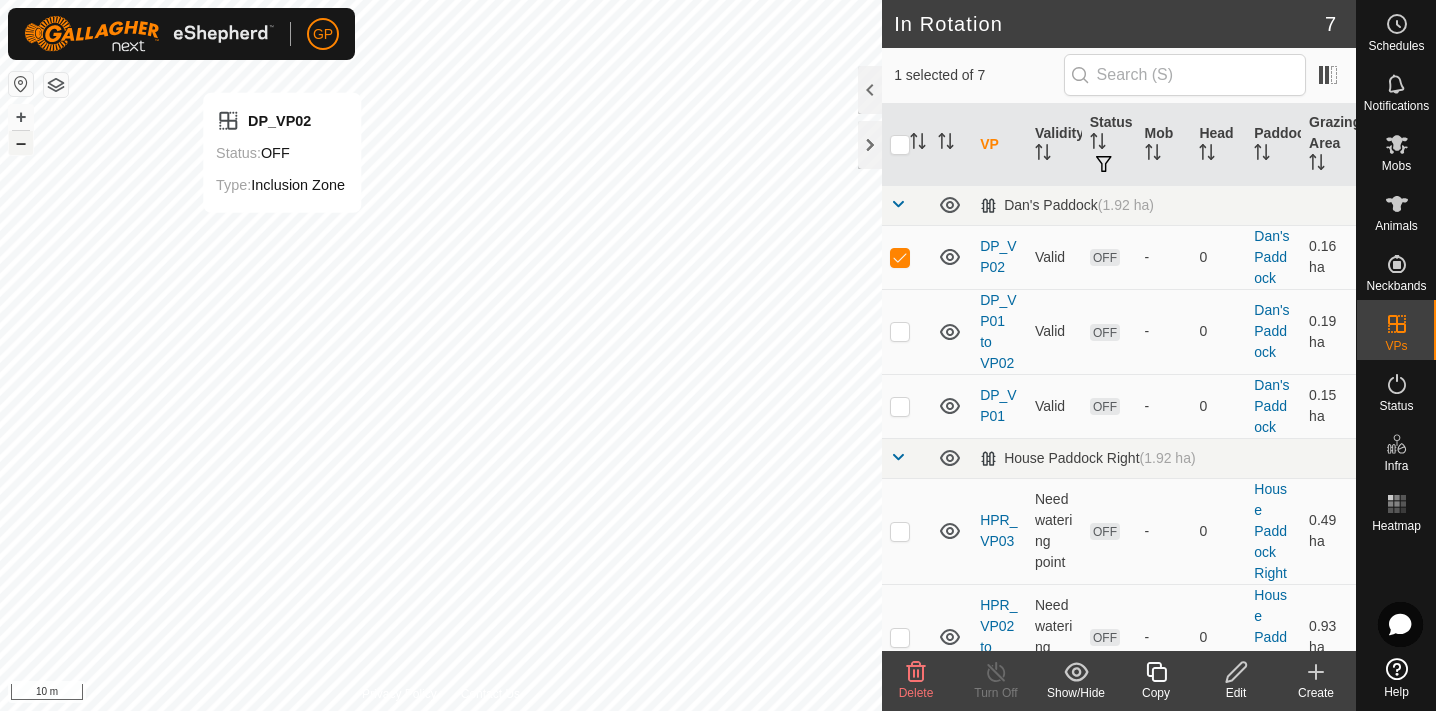 click on "–" at bounding box center (21, 143) 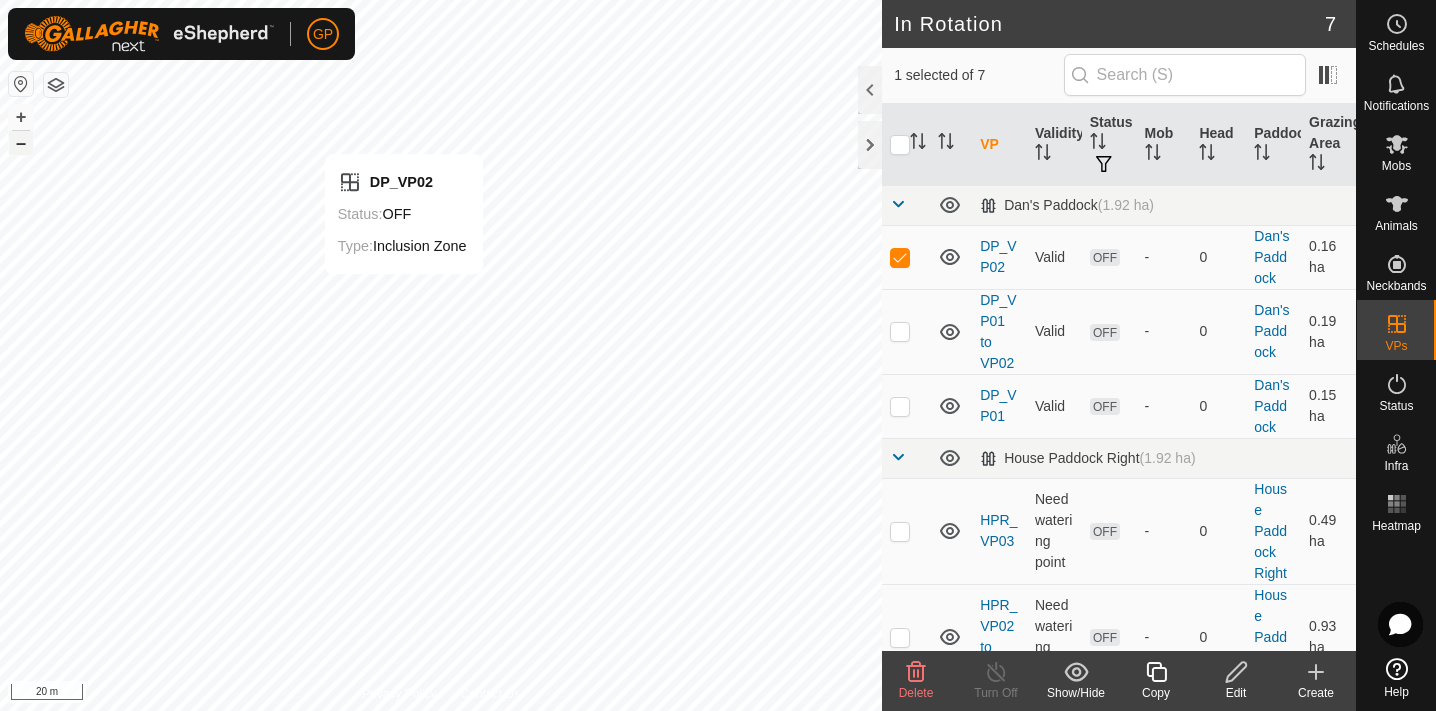 click on "–" at bounding box center [21, 143] 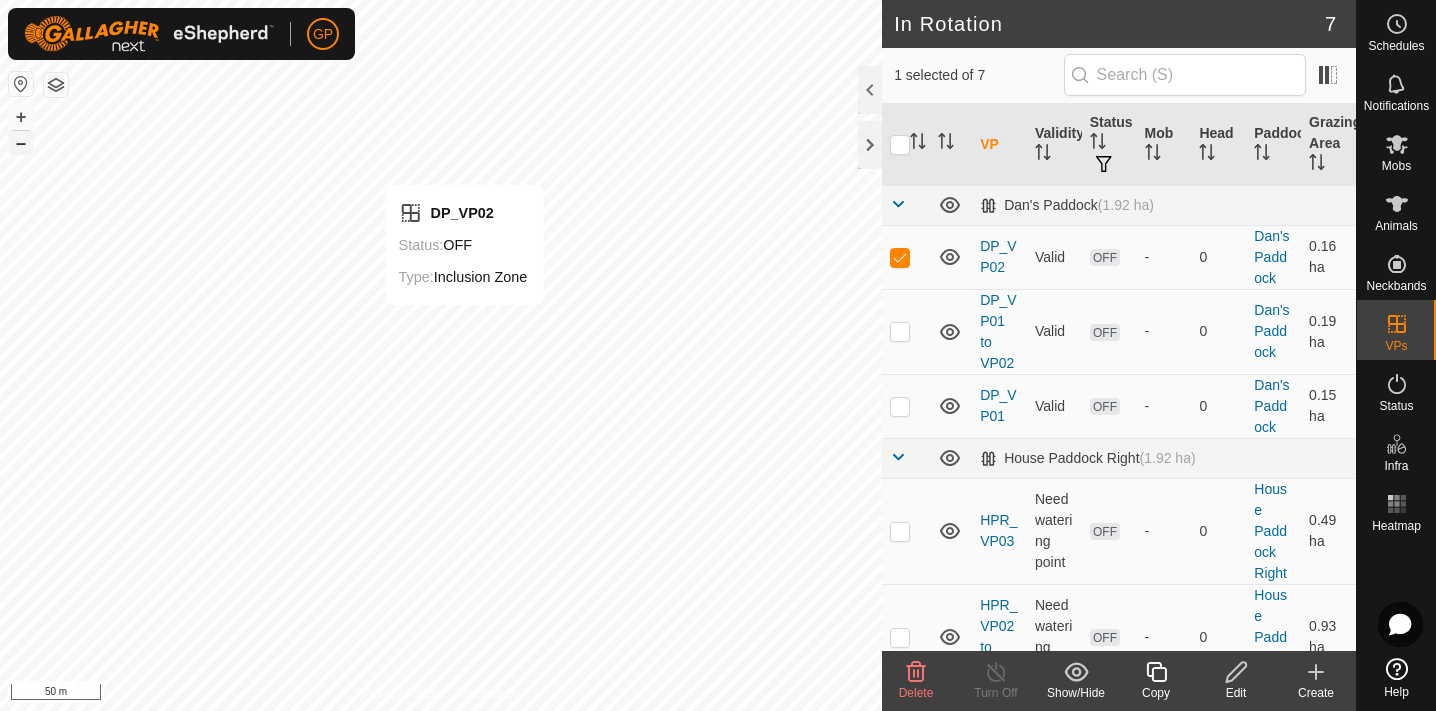 click on "–" at bounding box center (21, 143) 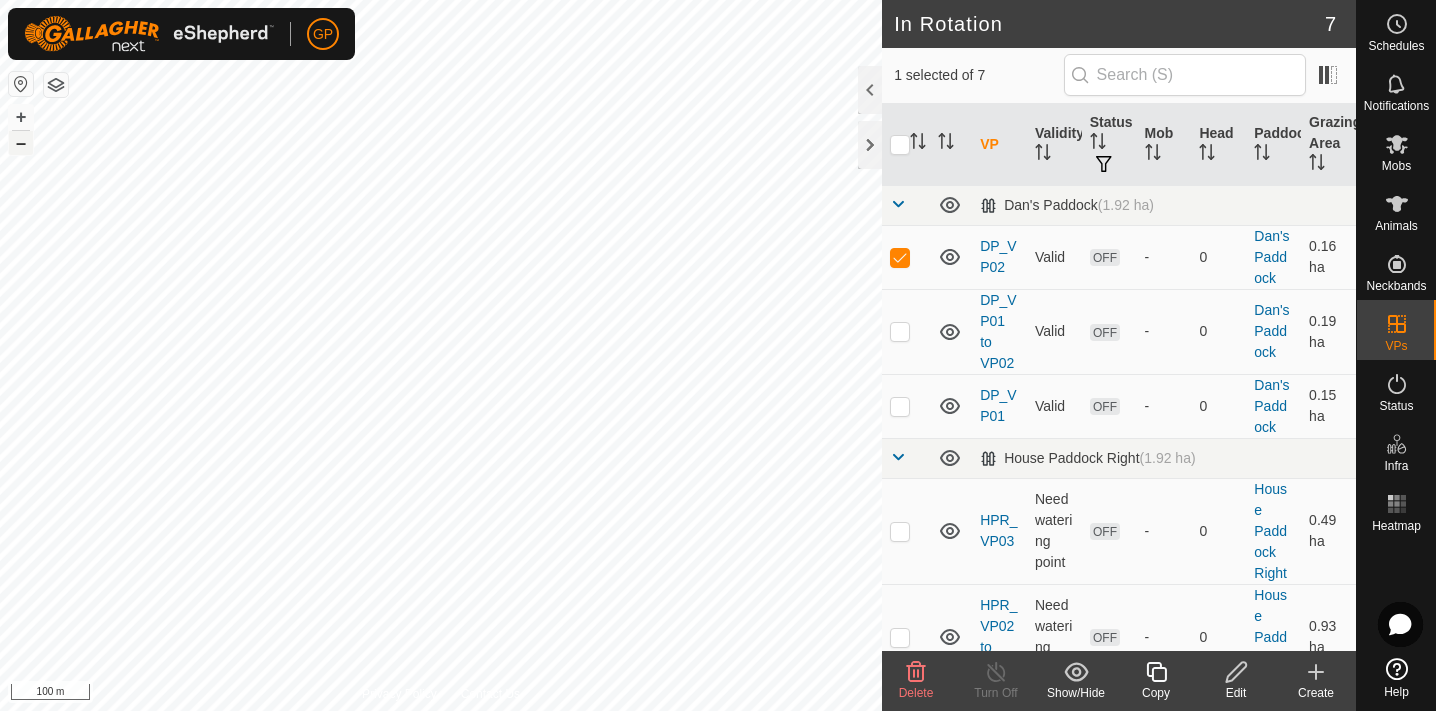 click on "–" at bounding box center [21, 143] 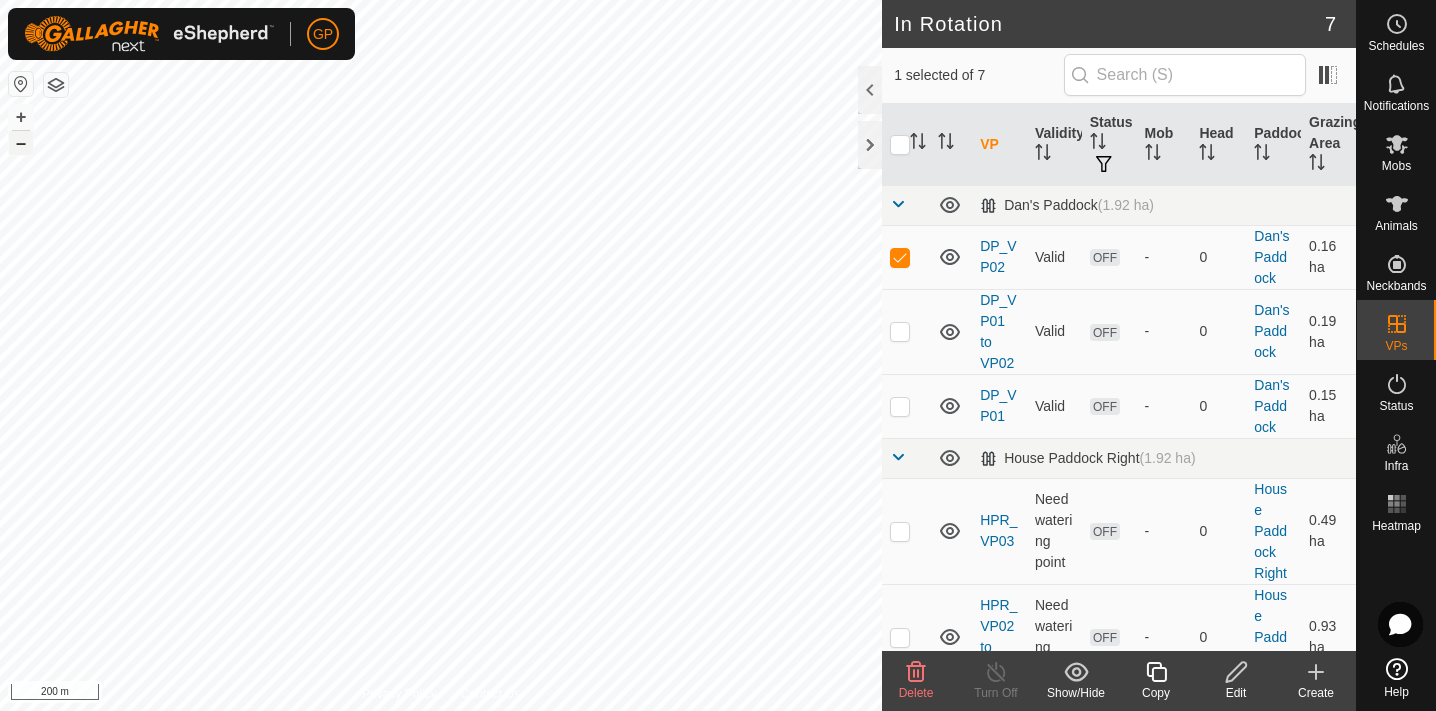 click on "–" at bounding box center [21, 143] 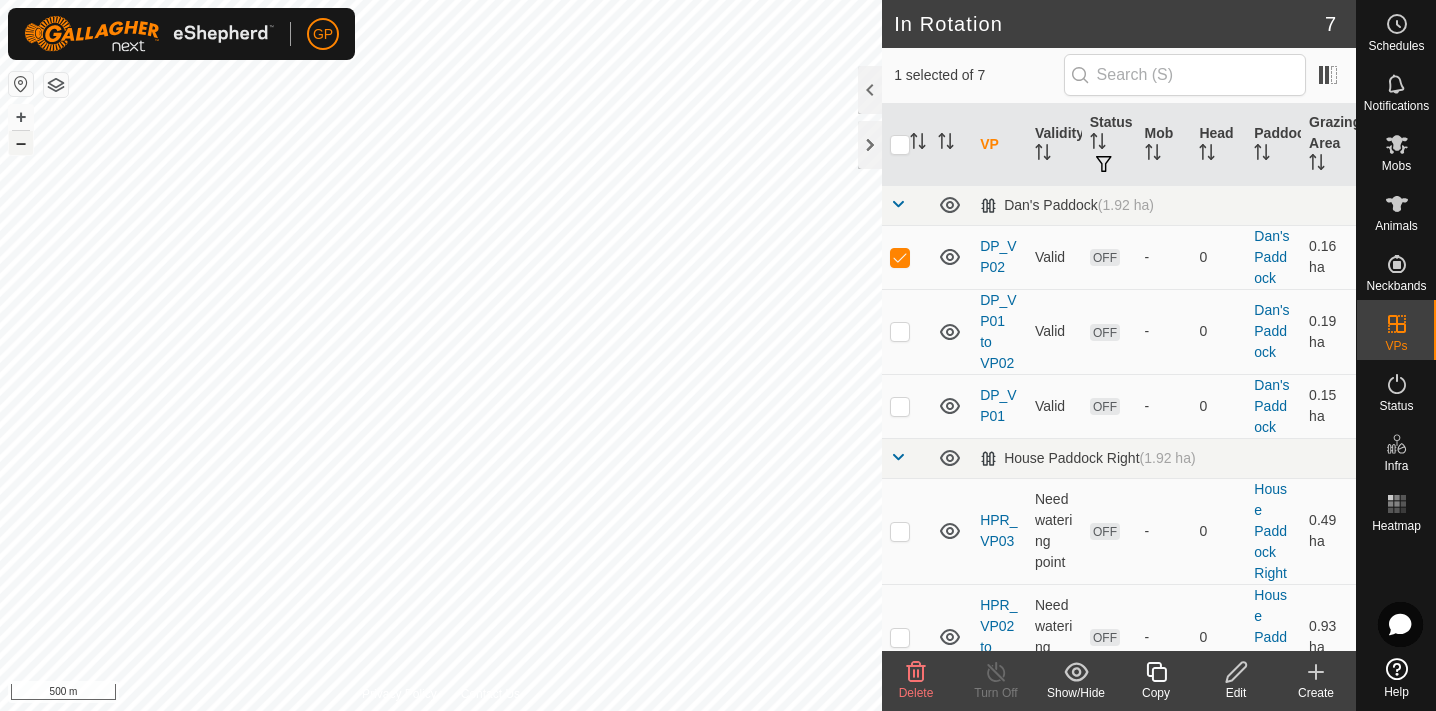 click on "–" at bounding box center [21, 143] 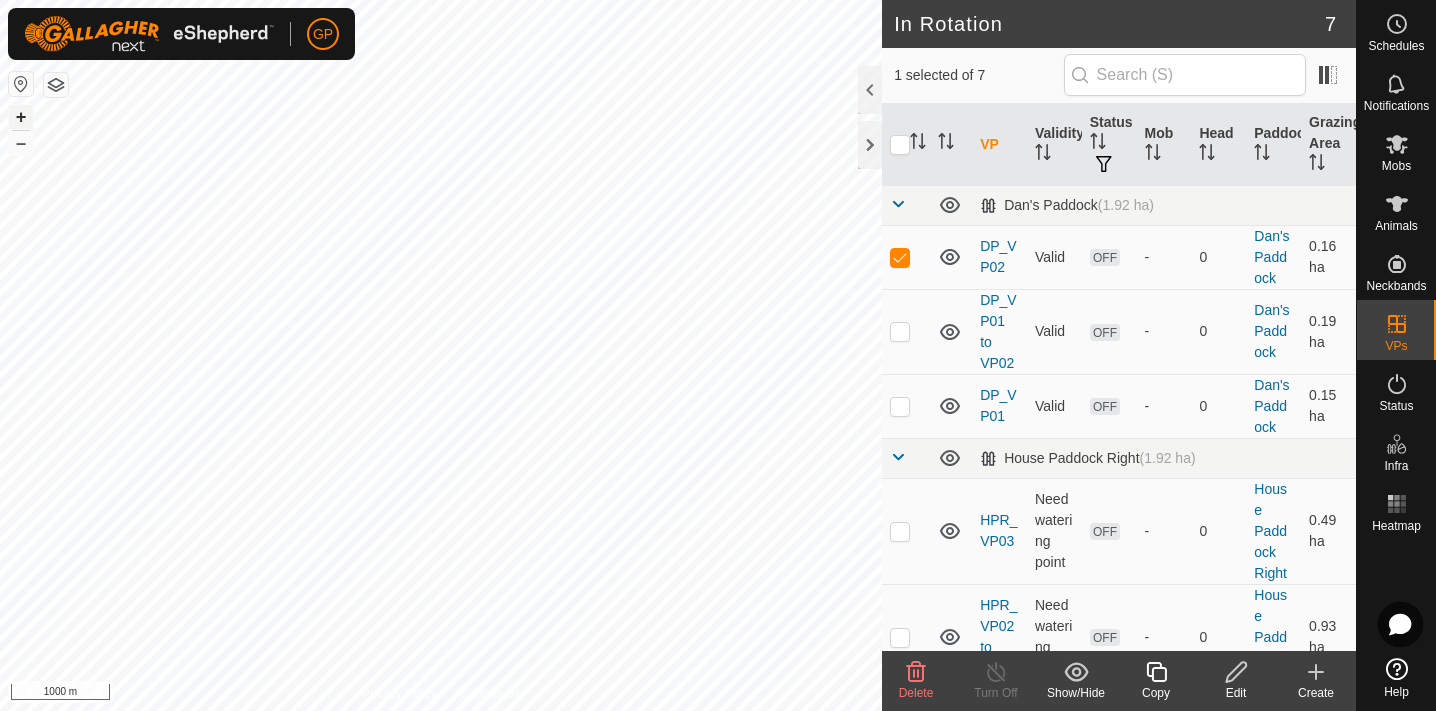 click on "+" at bounding box center (21, 117) 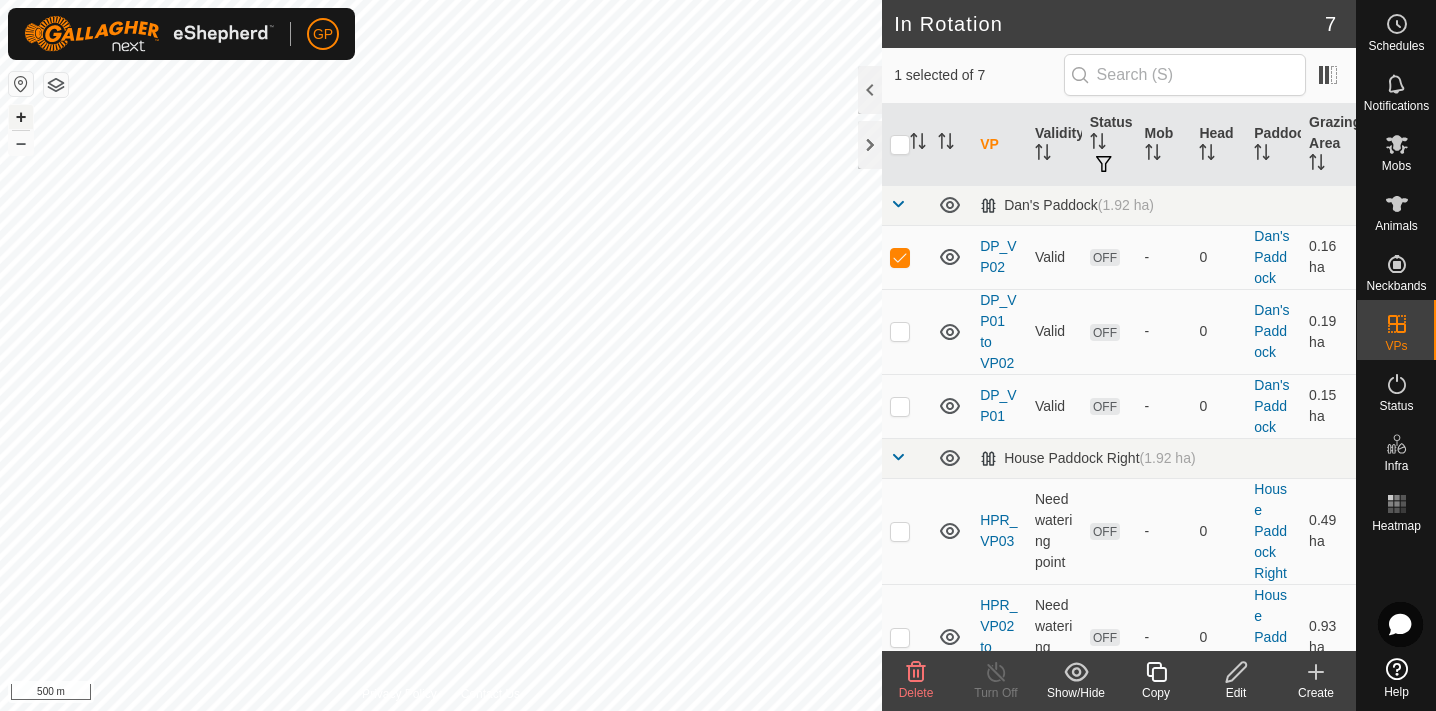 click on "+" at bounding box center (21, 117) 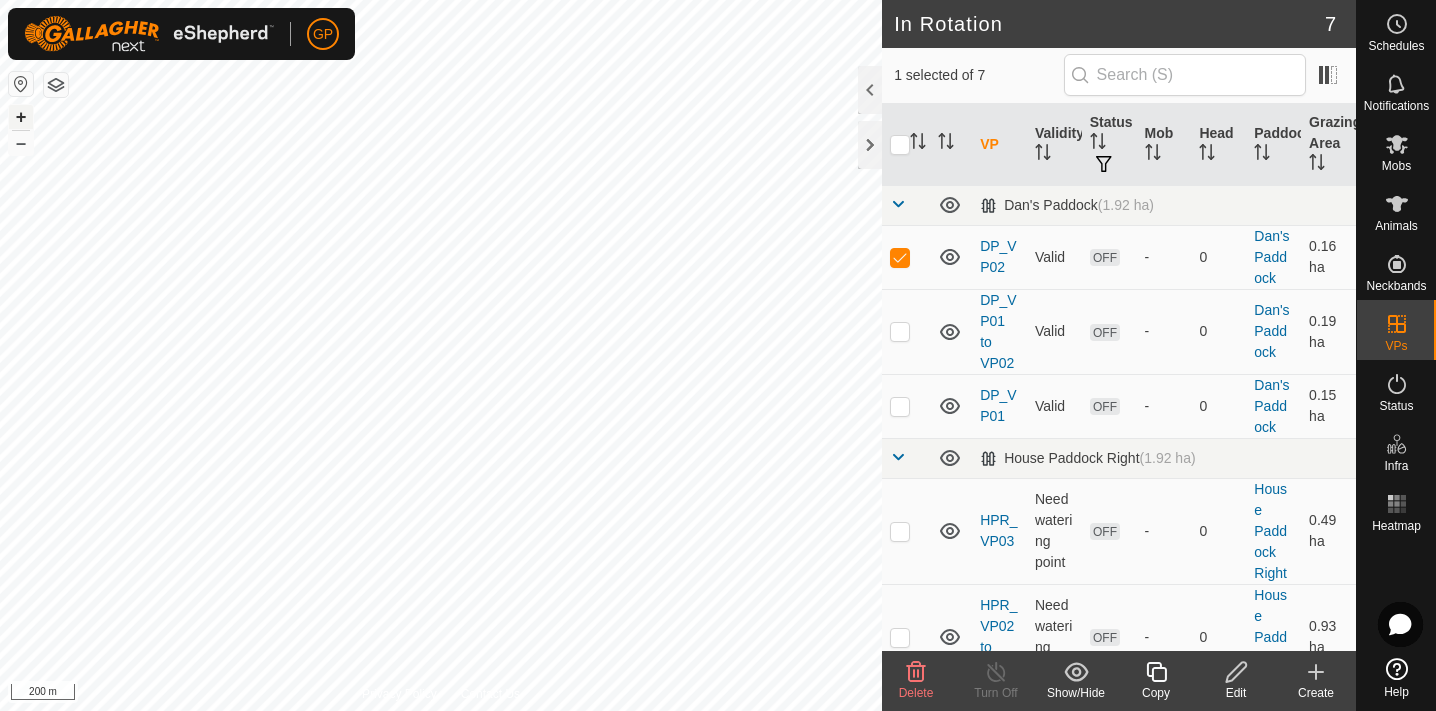 click on "+" at bounding box center [21, 117] 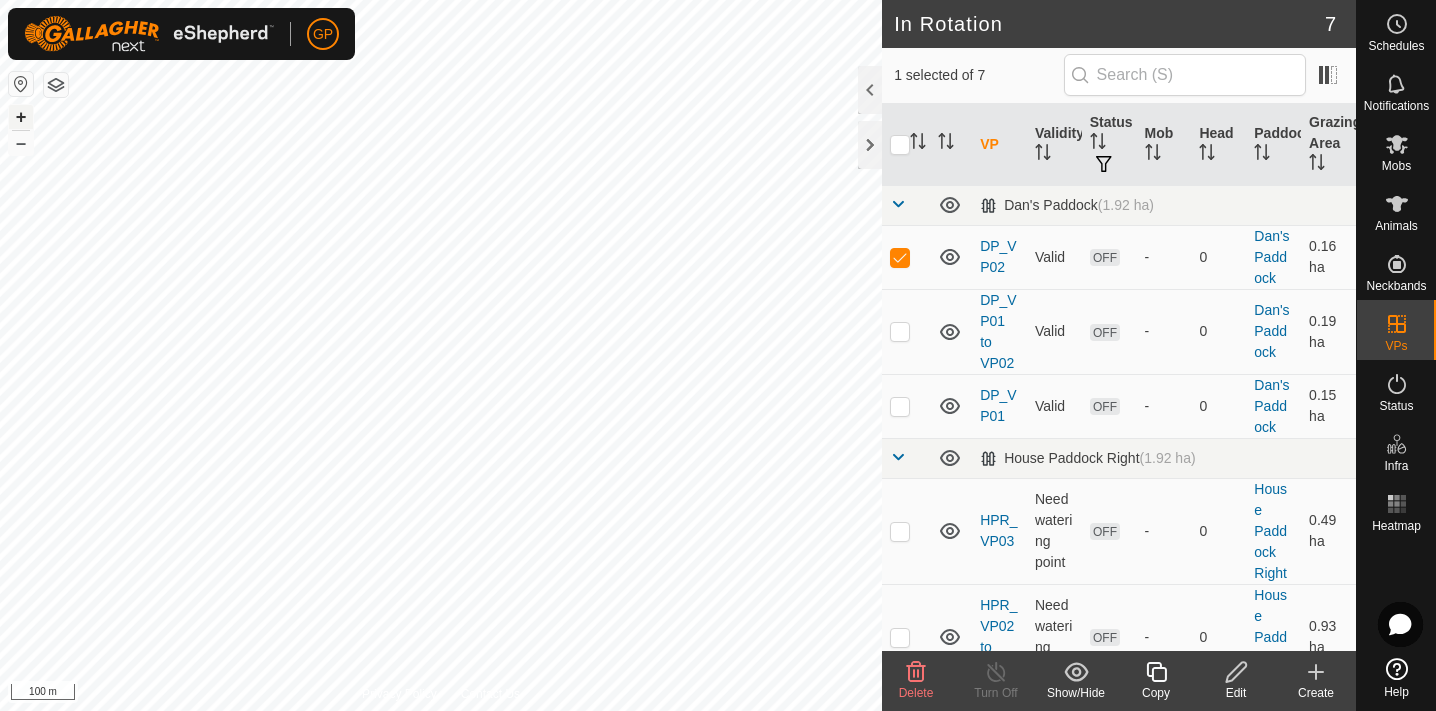 click on "+" at bounding box center [21, 117] 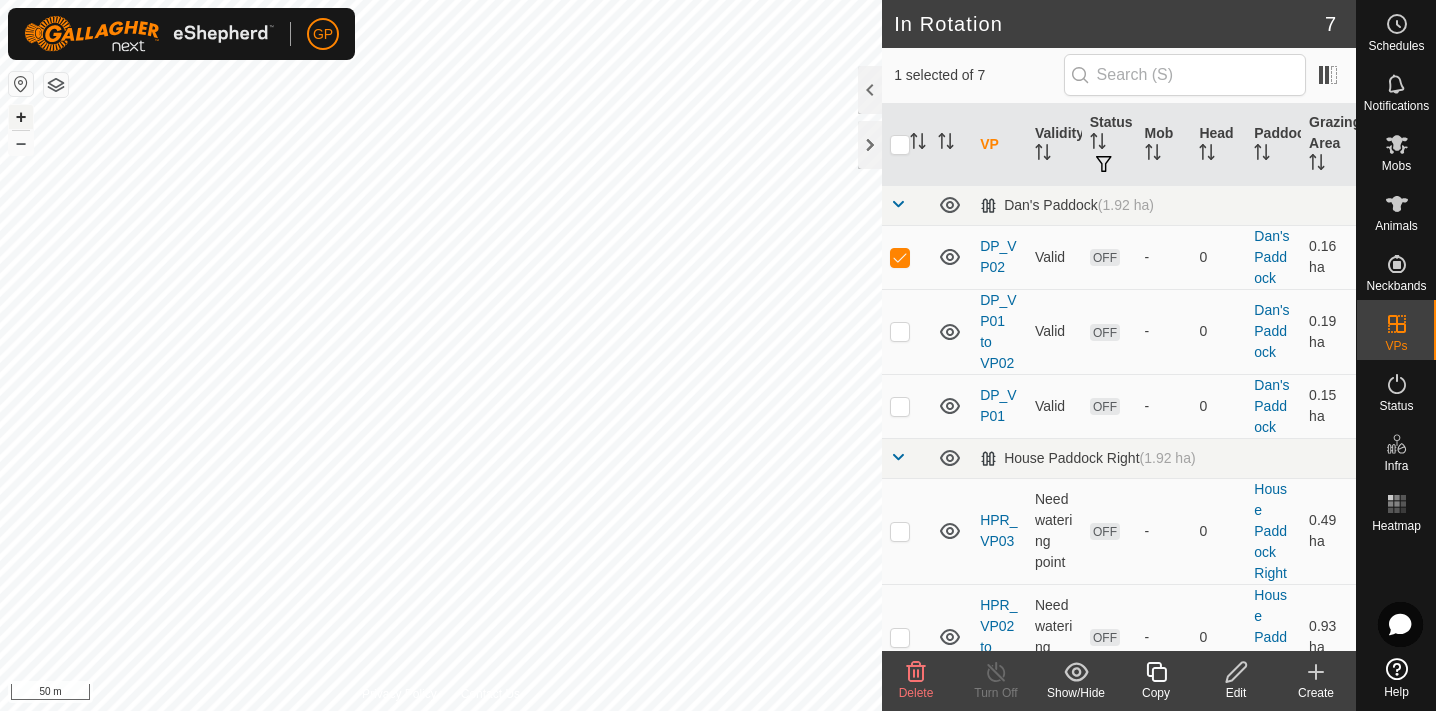 click on "+" at bounding box center [21, 117] 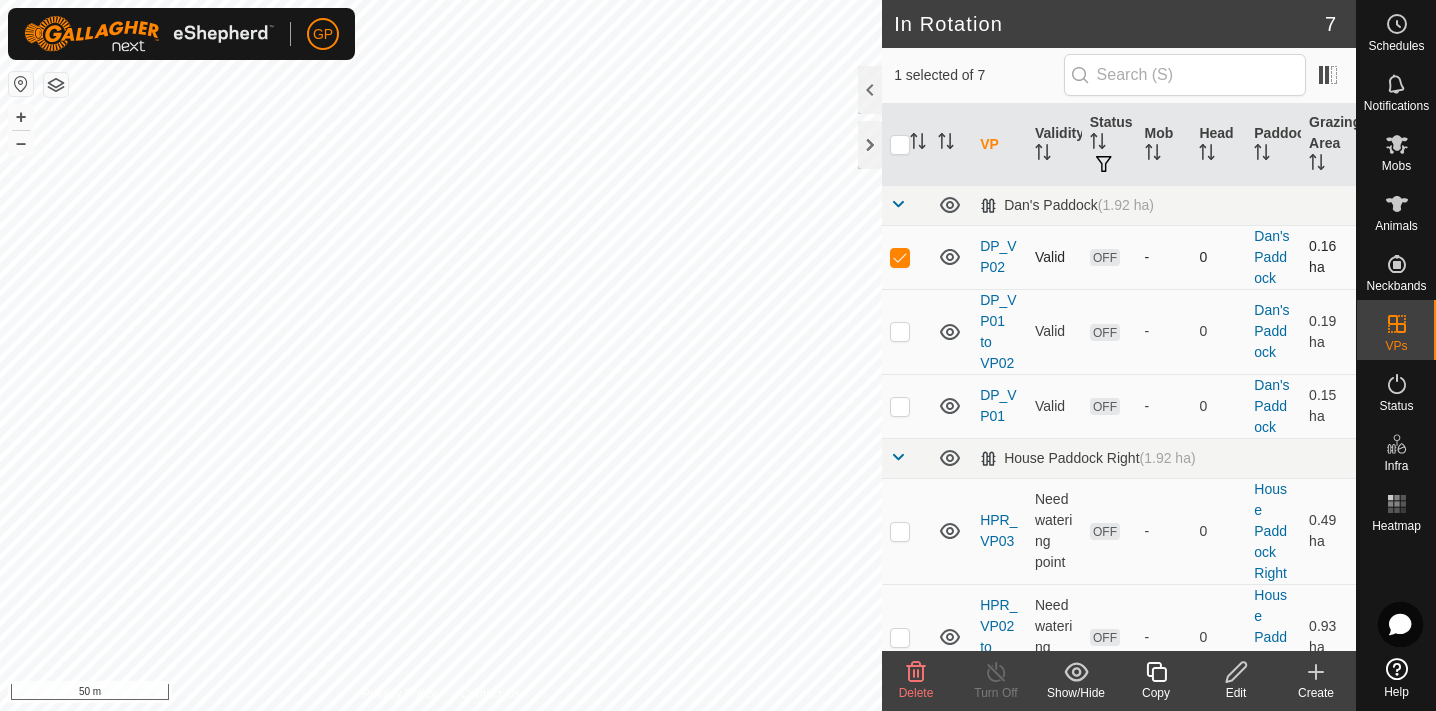 click at bounding box center [900, 257] 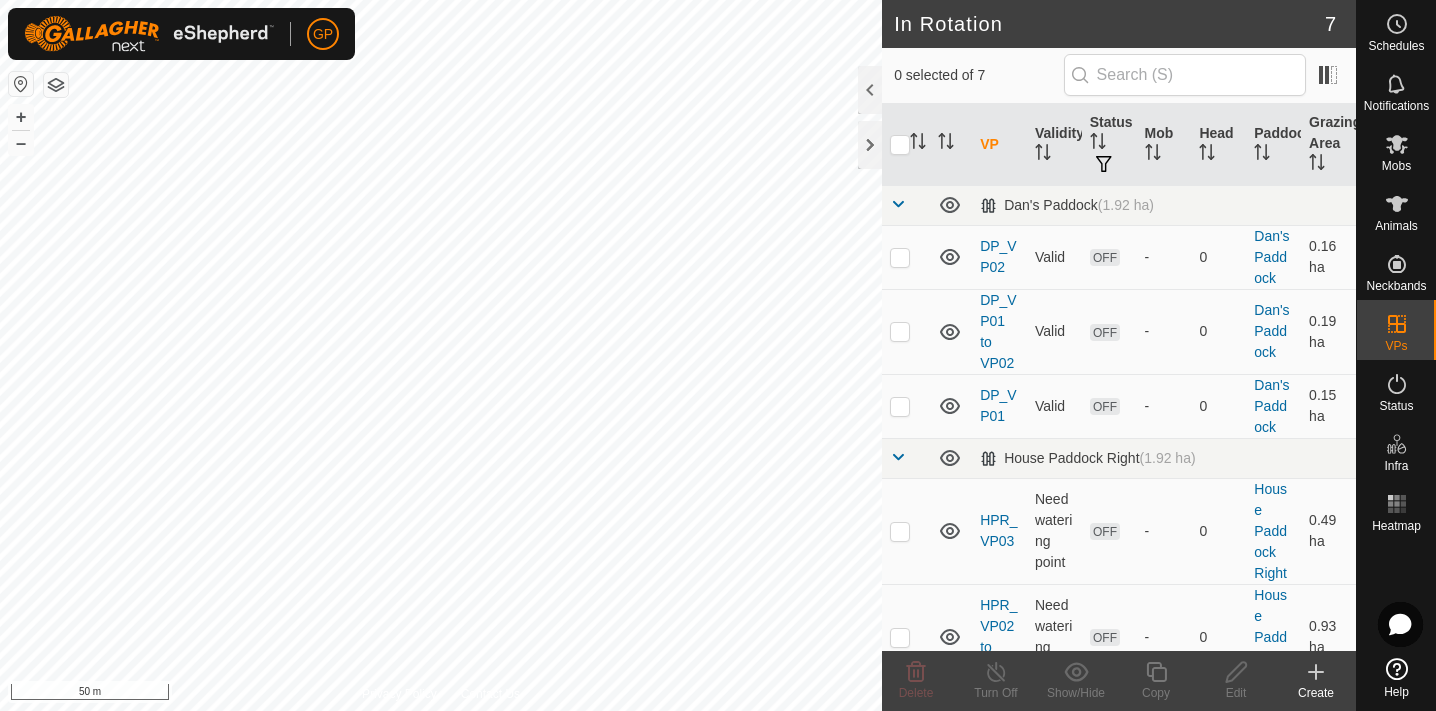 click 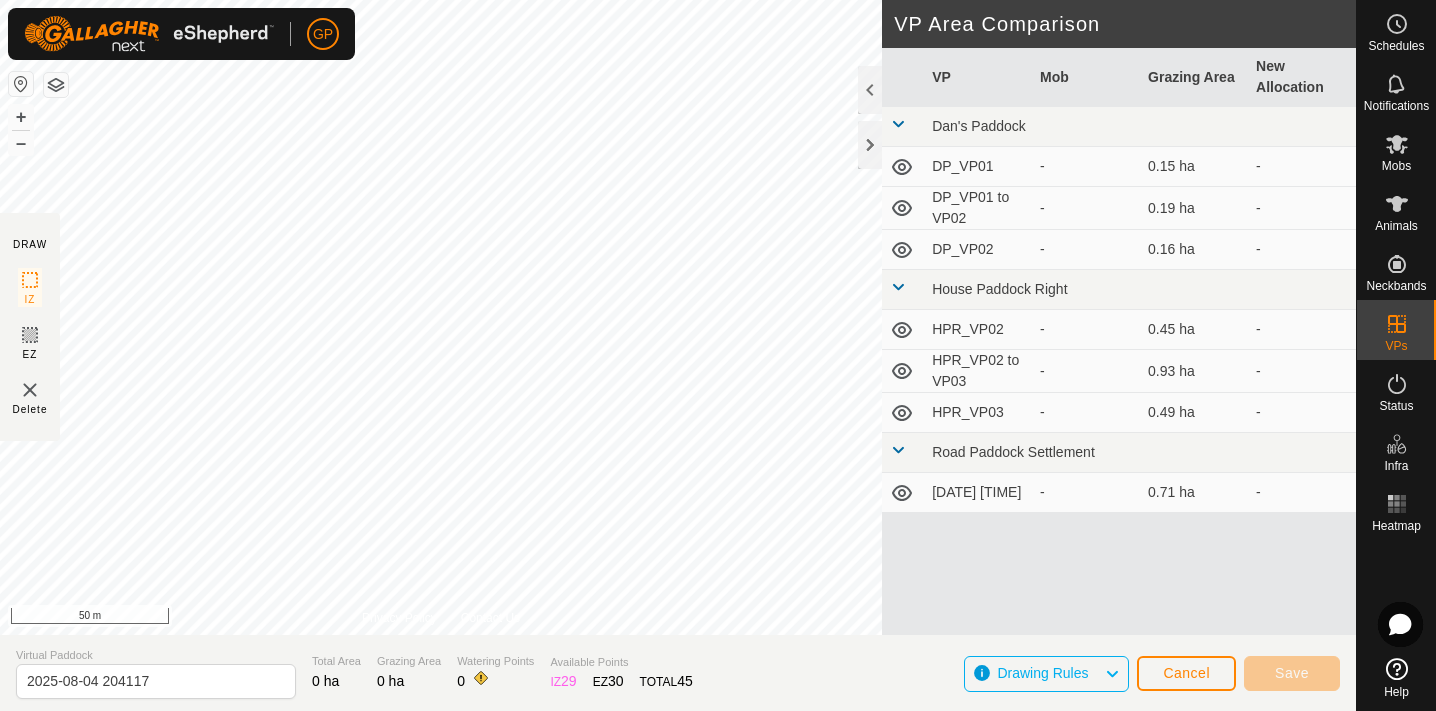 click on "Cancel" 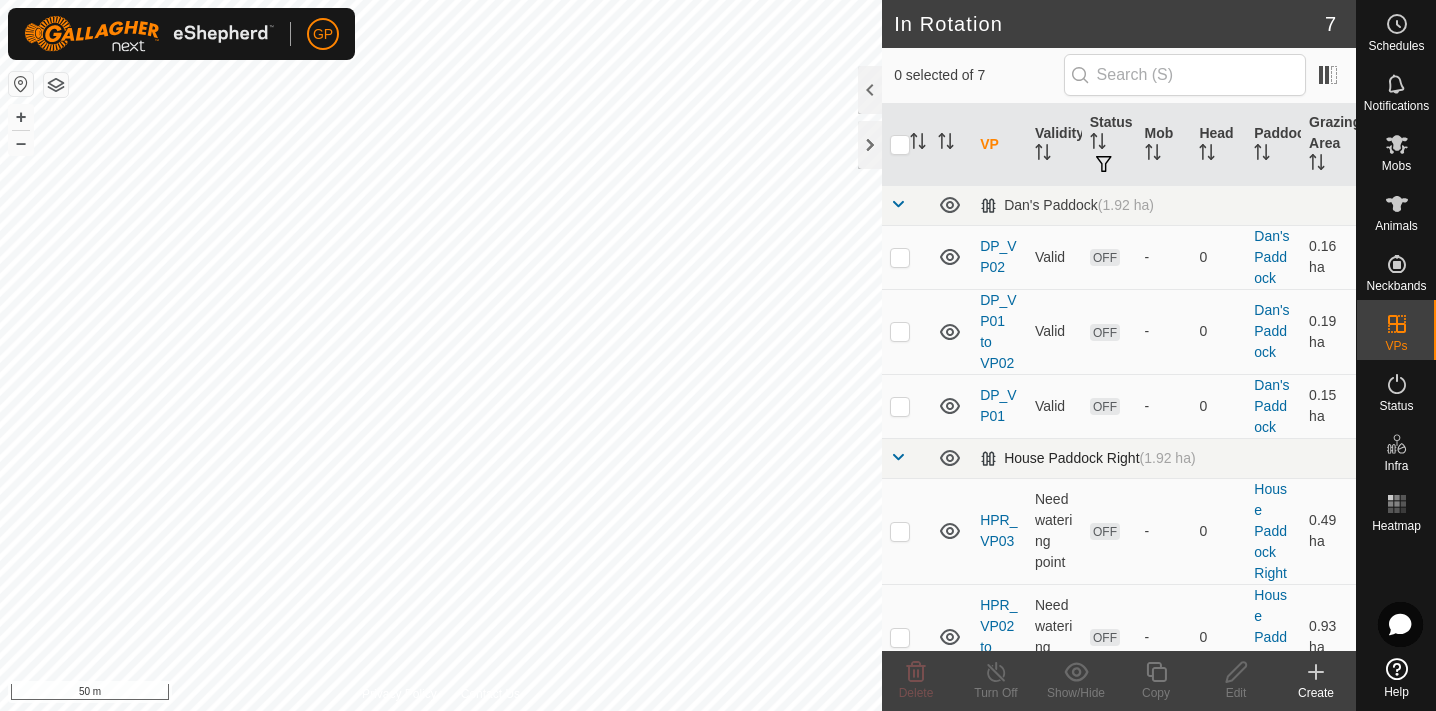 click on "In Rotation 7 0 selected of 7     VP   Validity   Status   Mob   Head   Paddock   Grazing Area   Dan's Paddock   (1.92 ha) DP_VP02  Valid  OFF  -   0   Dan's Paddock   0.16 ha  DP_VP01 to VP02  Valid  OFF  -   0   Dan's Paddock   0.19 ha  DP_VP01  Valid  OFF  -   0   Dan's Paddock   0.15 ha   House Paddock Right   (1.92 ha) HPR_VP03  Need watering point  OFF  -   0   House Paddock Right   0.49 ha  HPR_VP02 to VP03  Need watering point  OFF  -   0   House Paddock Right   0.93 ha  HPR_VP02  Need watering point  OFF  -   0   House Paddock Right   0.45 ha   Road Paddock Settlement    (2.08 ha) [DATE] [TIME]  Valid  OFF  -   0   Road Paddock Settlement    0.71 ha  Delete  Turn Off   Show/Hide   Copy   Edit   Create  Privacy Policy Contact Us + – ⇧ i 50 m" 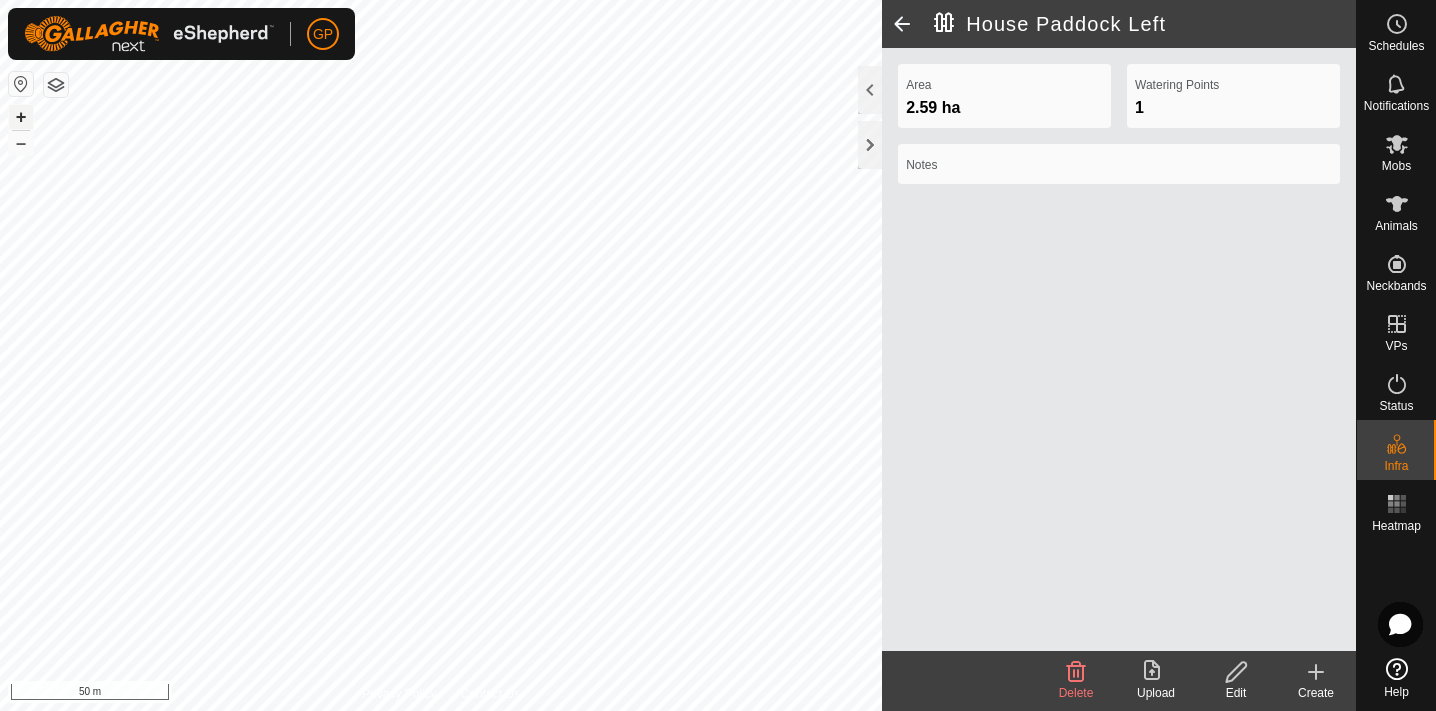 click on "+" at bounding box center (21, 117) 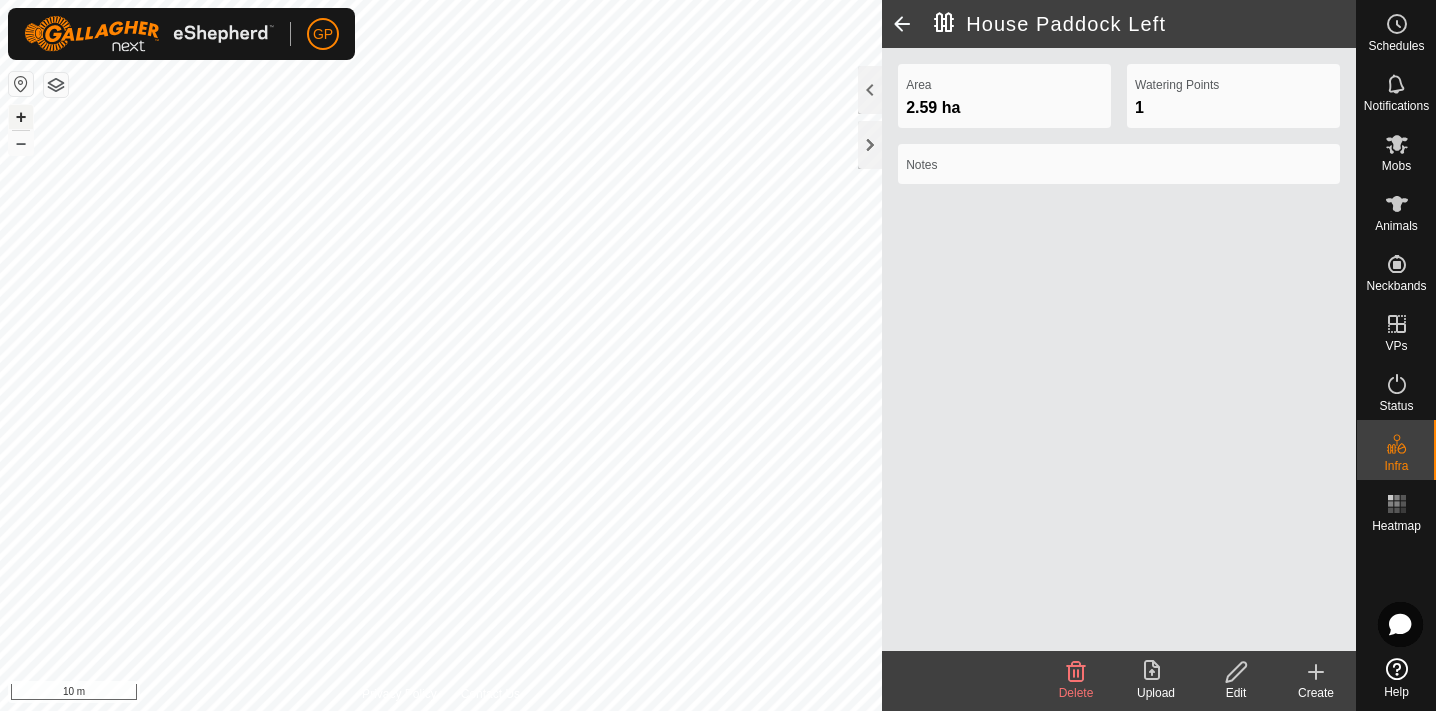 click on "+" at bounding box center [21, 117] 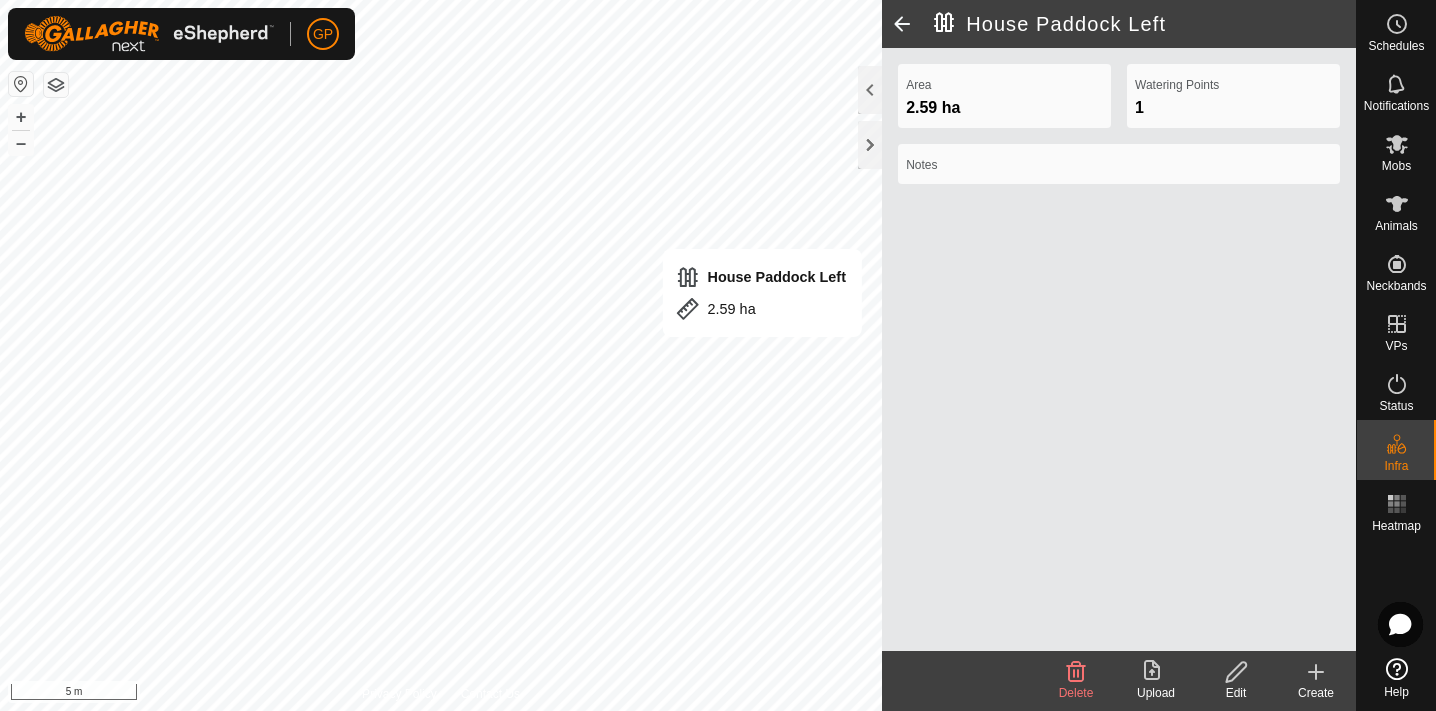 click 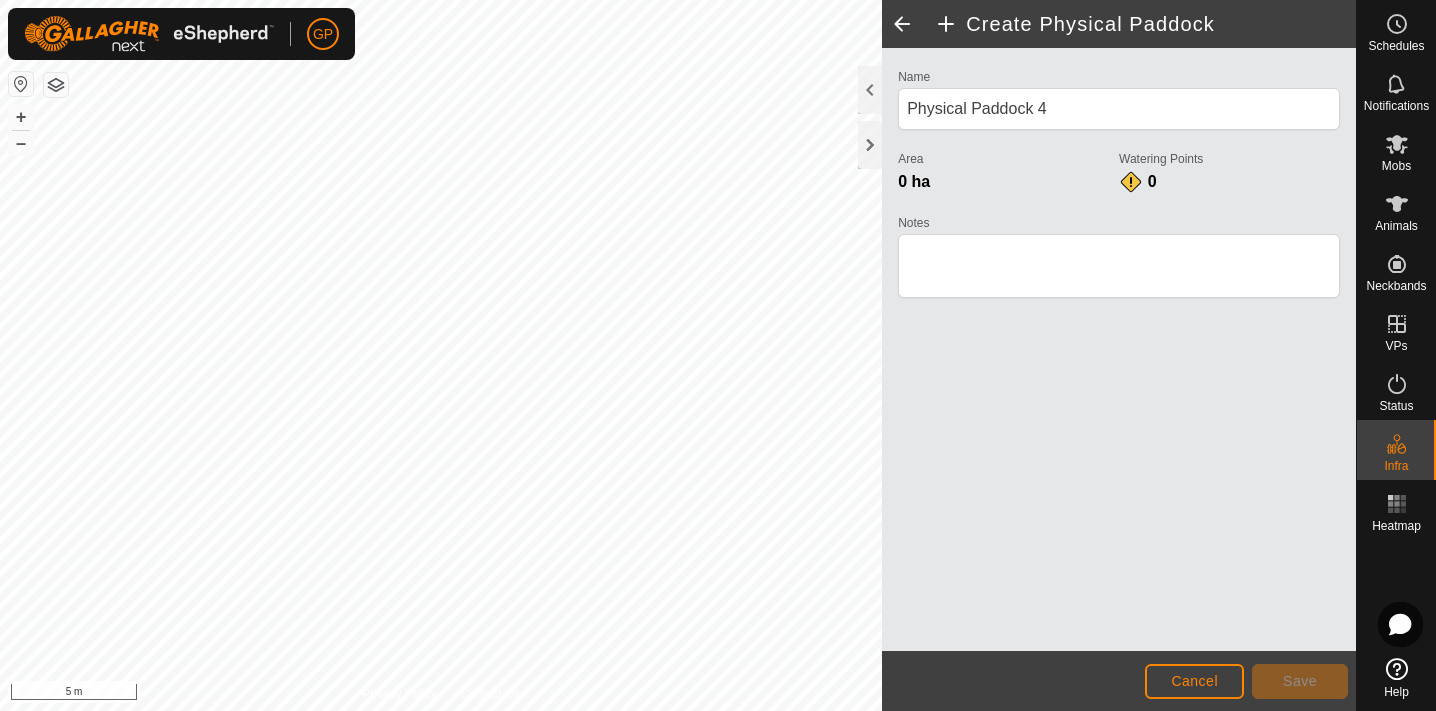 click on "Cancel" 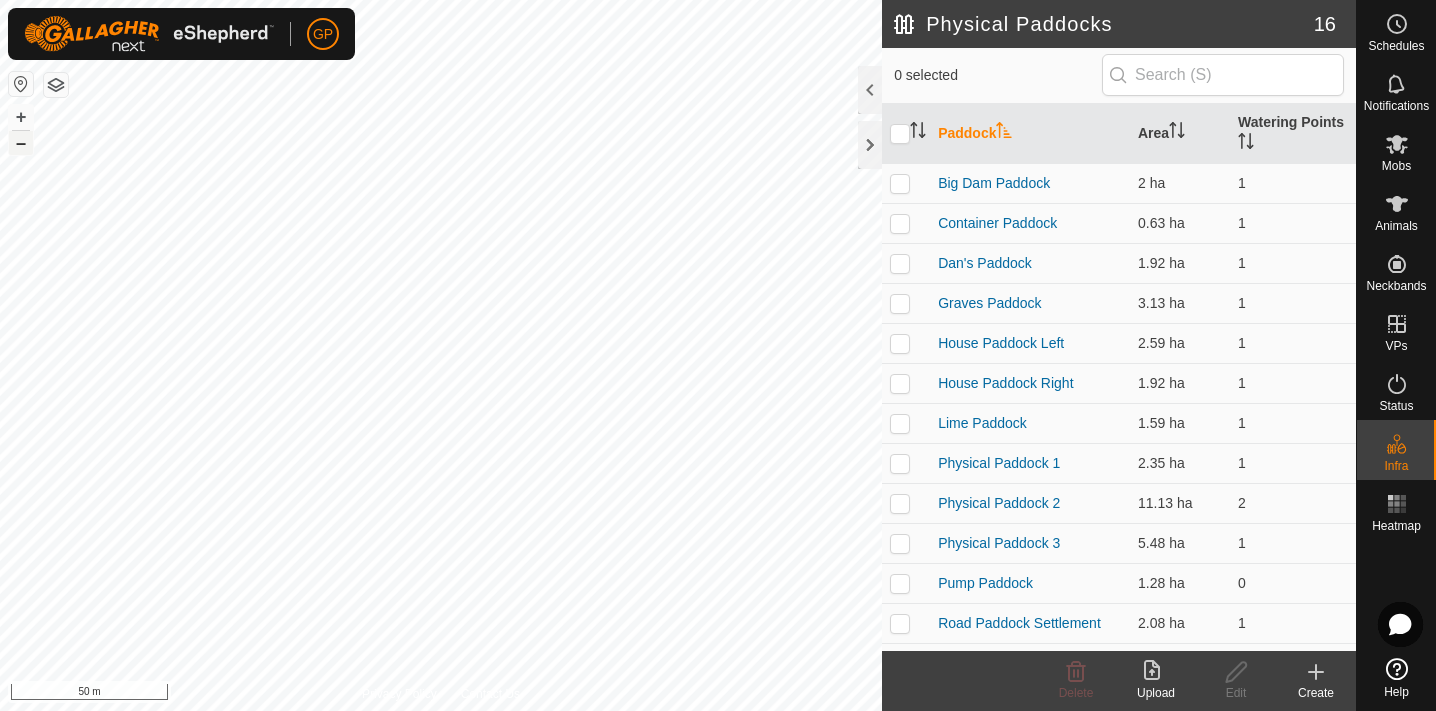 click on "–" at bounding box center (21, 143) 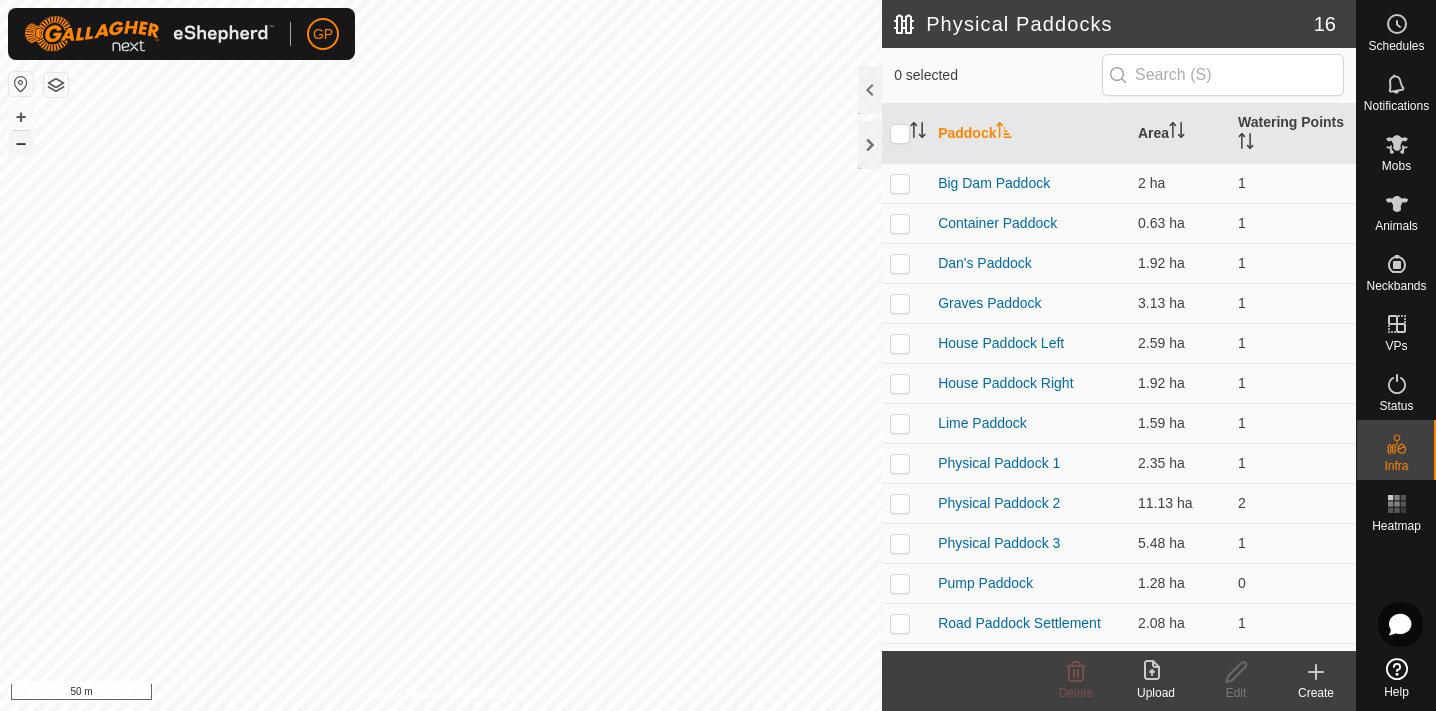 click on "–" at bounding box center [21, 143] 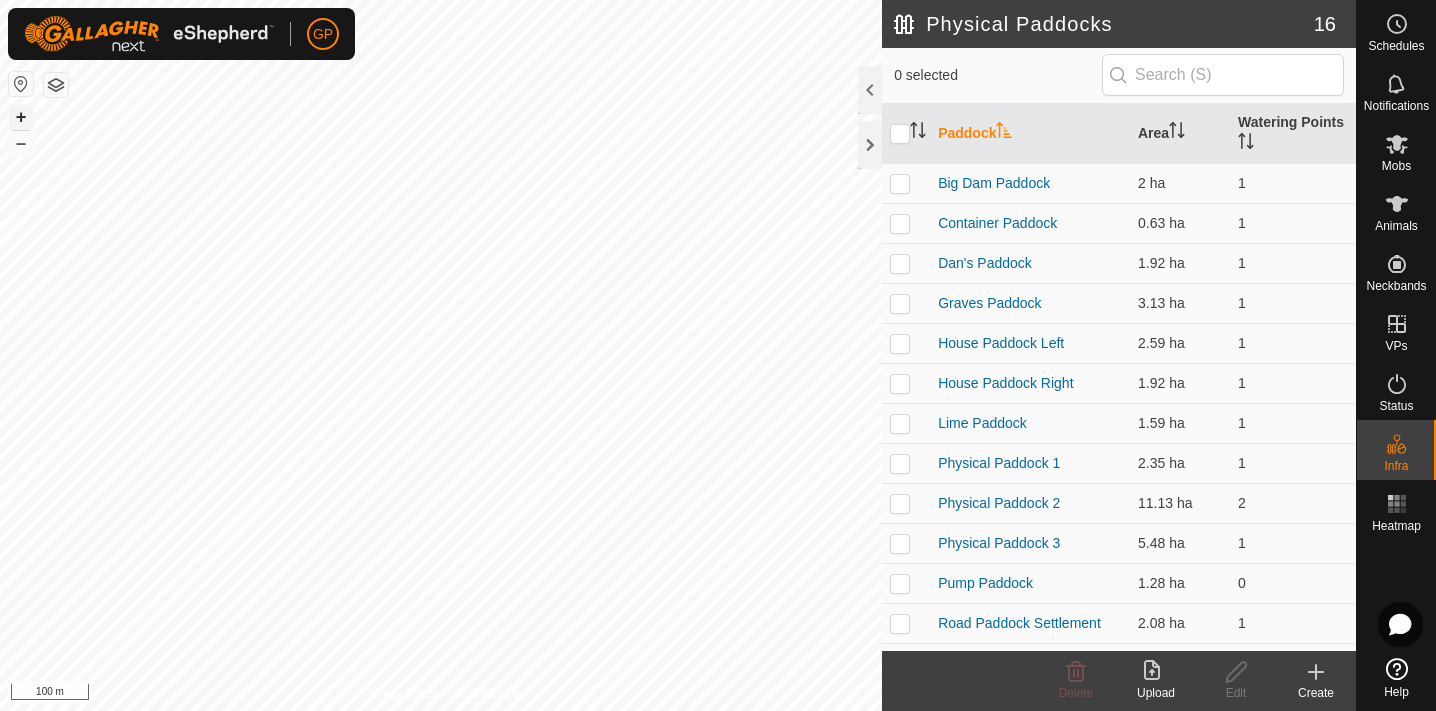click on "+" at bounding box center (21, 117) 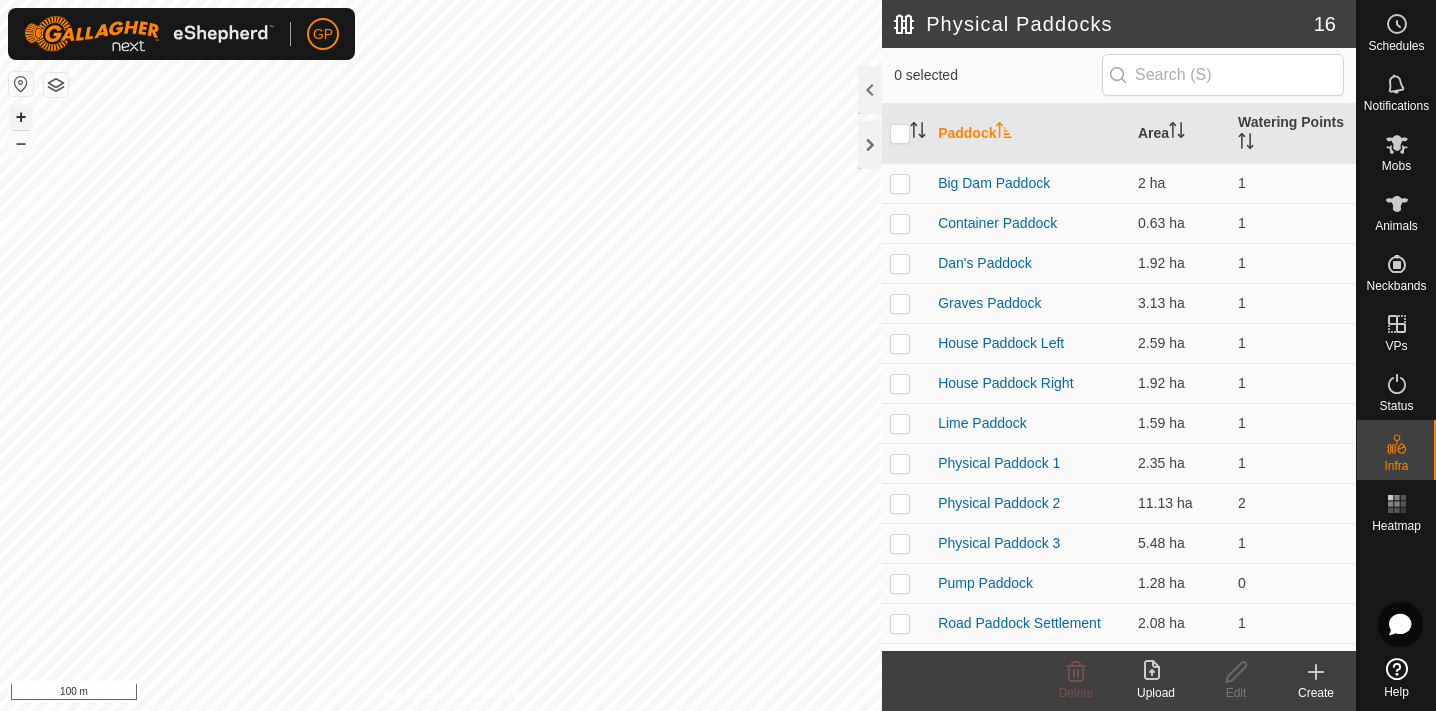 click on "+" at bounding box center (21, 117) 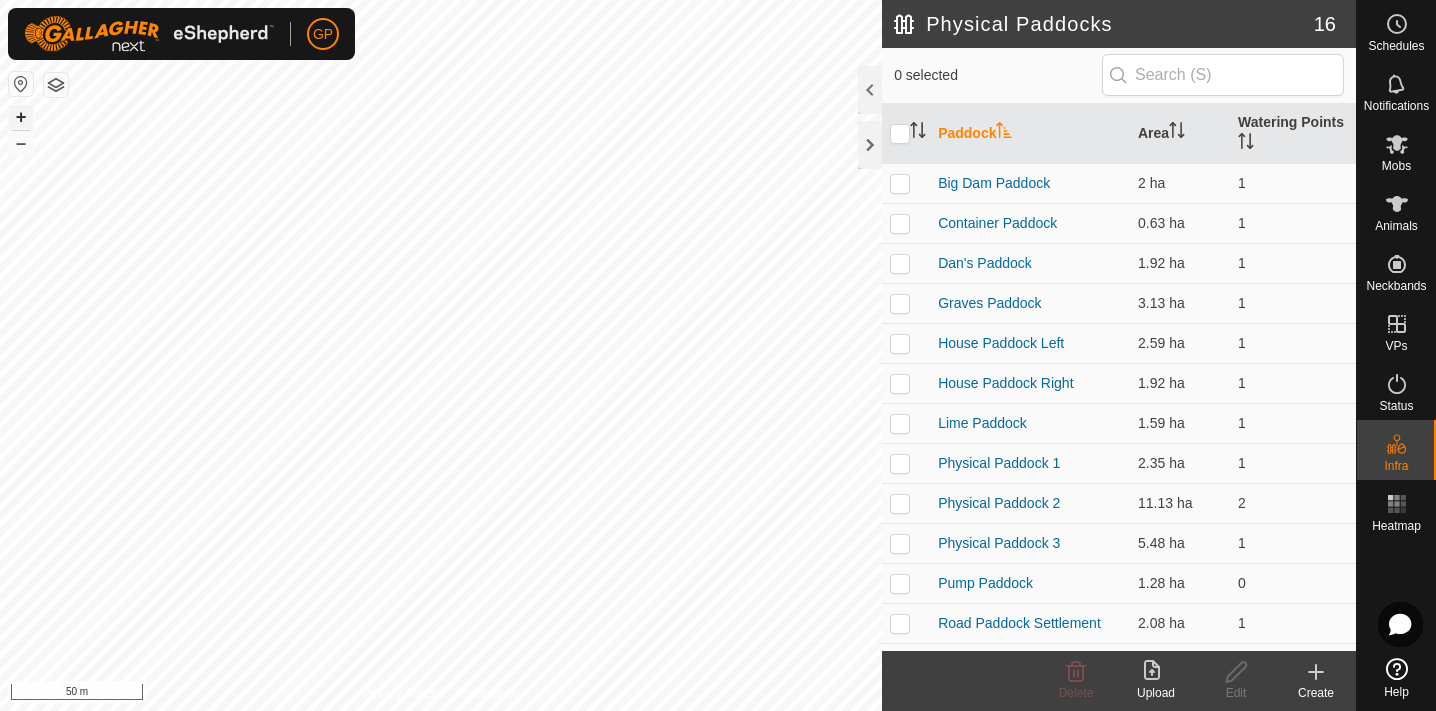 click on "+" at bounding box center (21, 117) 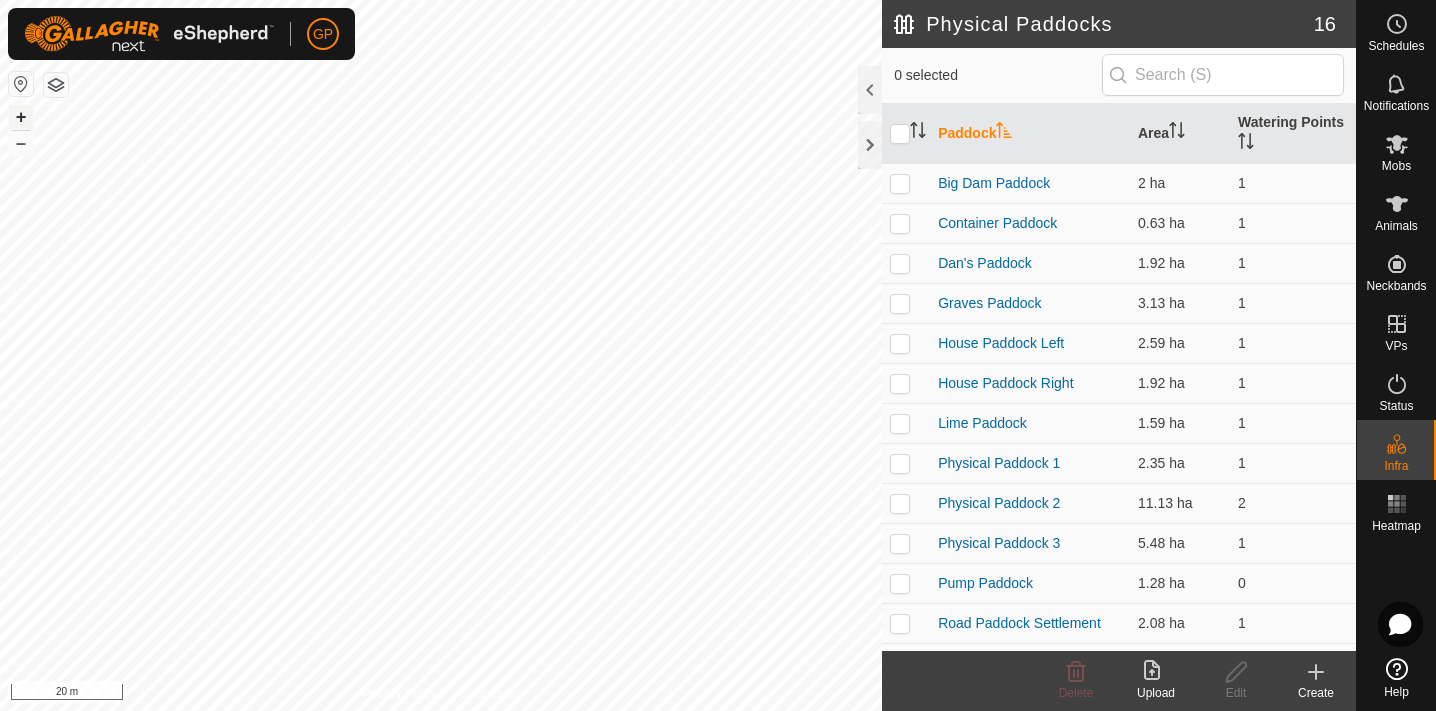 click on "+" at bounding box center (21, 117) 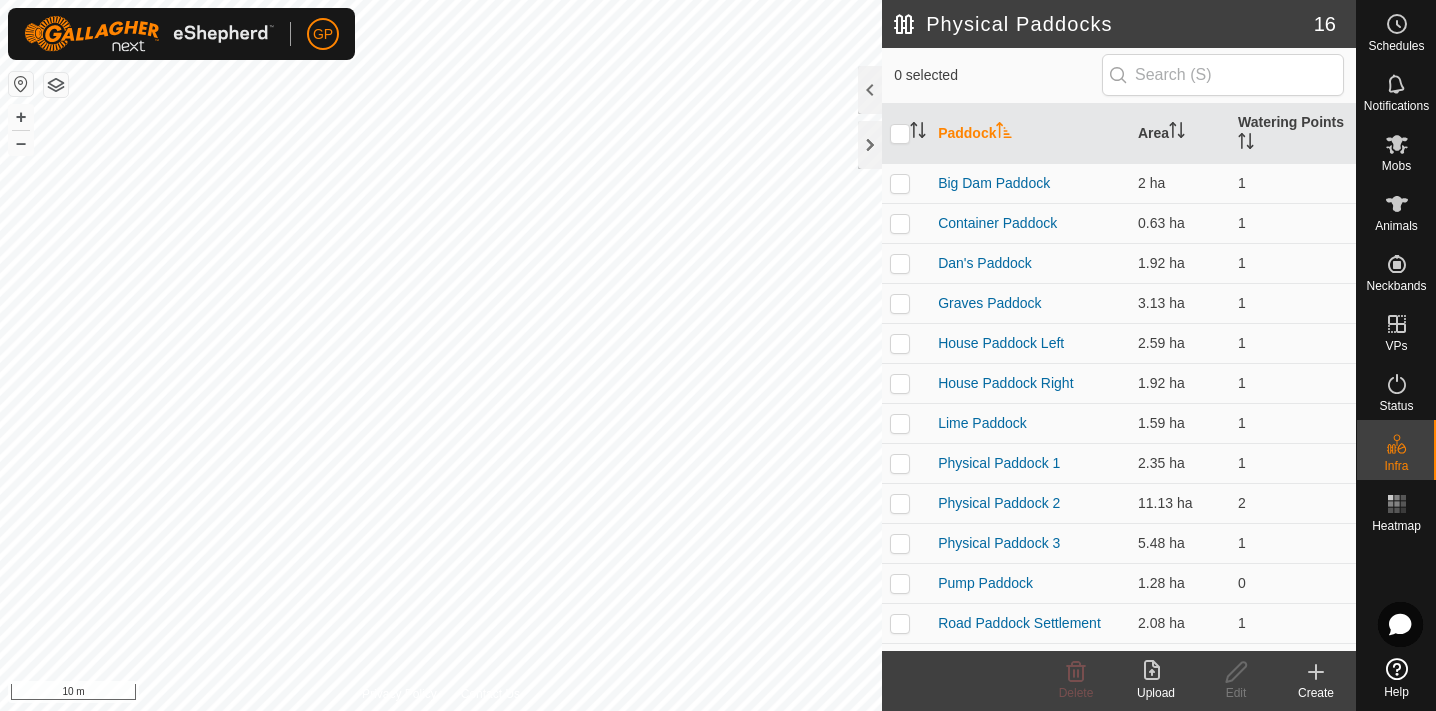 click 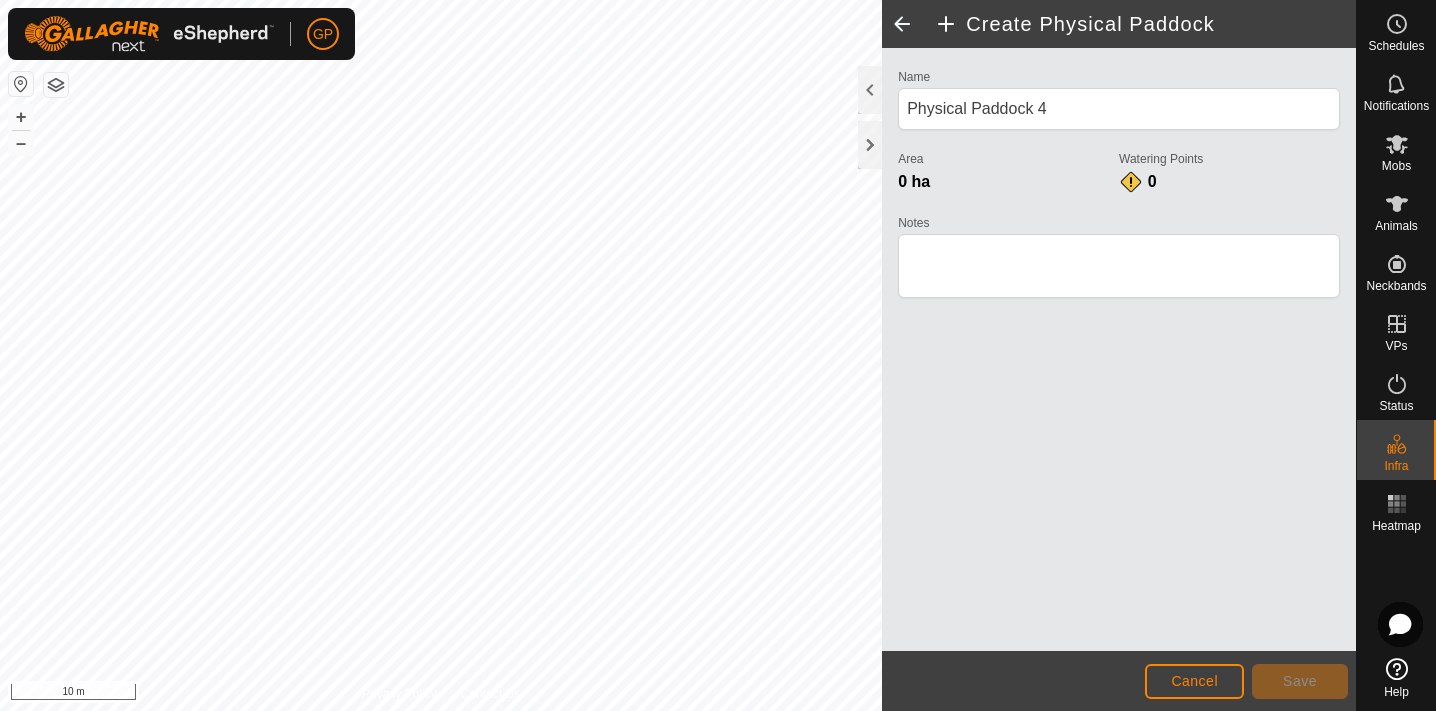 click on "Cancel" 